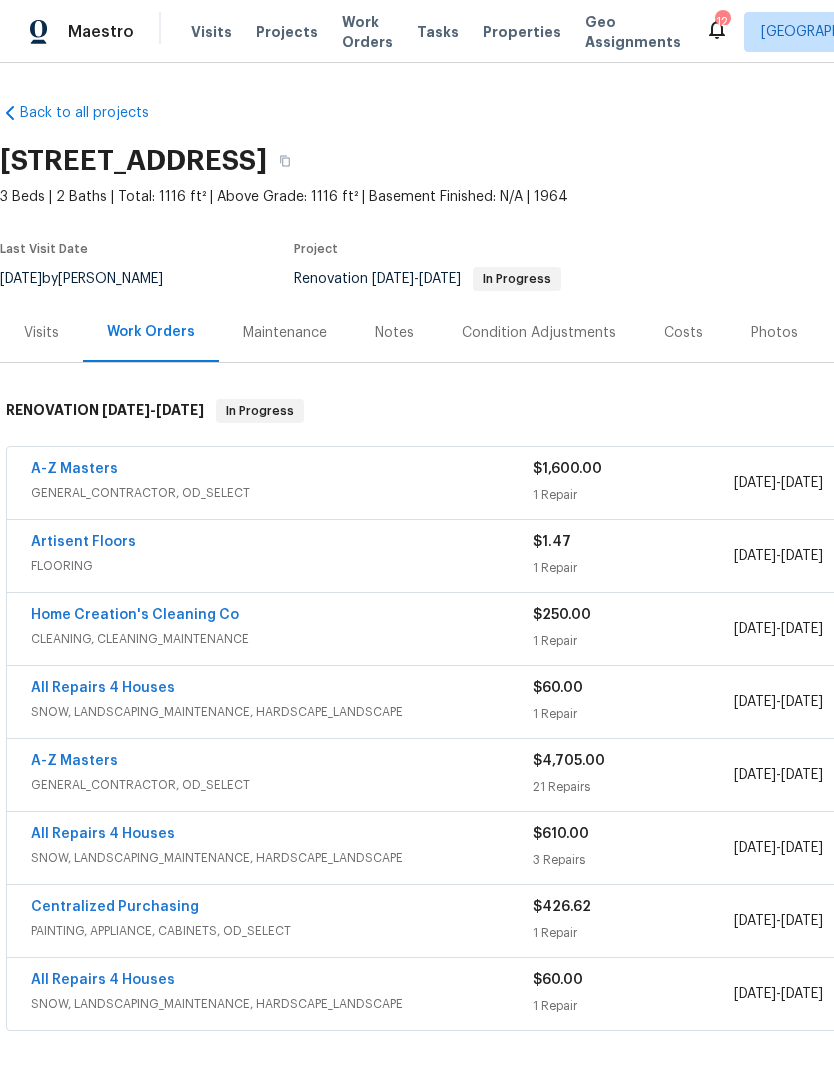 scroll, scrollTop: 75, scrollLeft: 0, axis: vertical 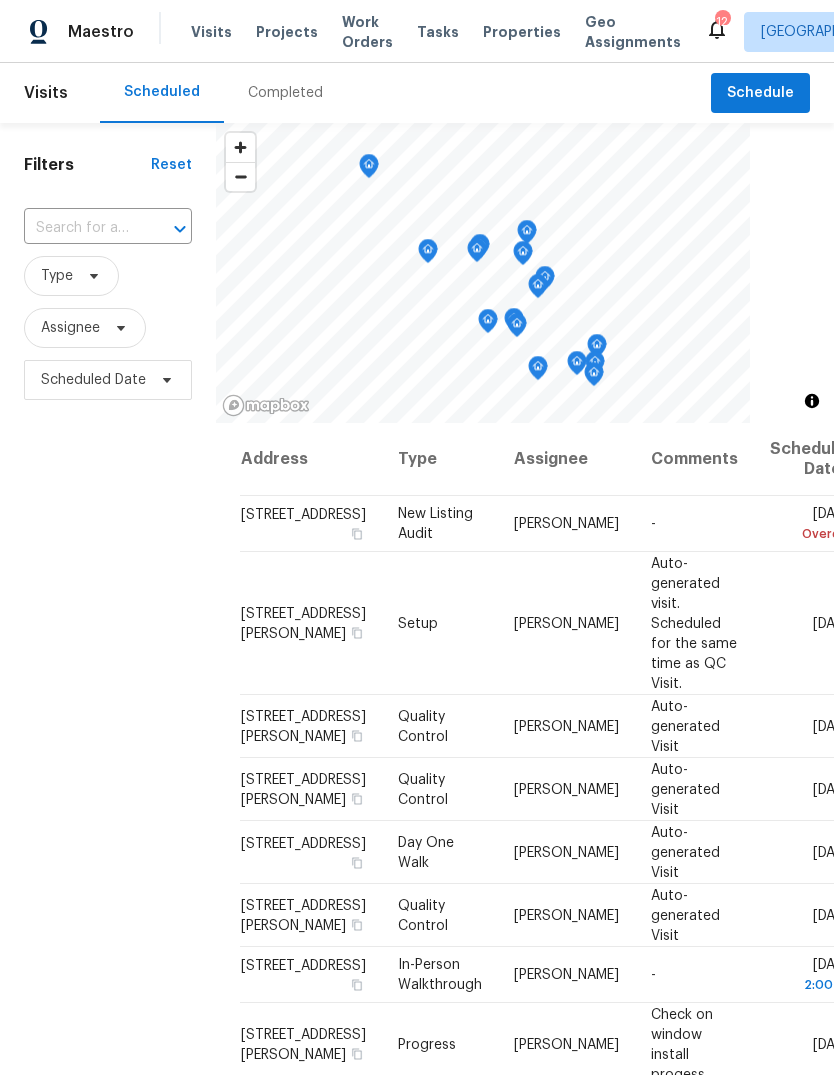 click on "Completed" at bounding box center [285, 93] 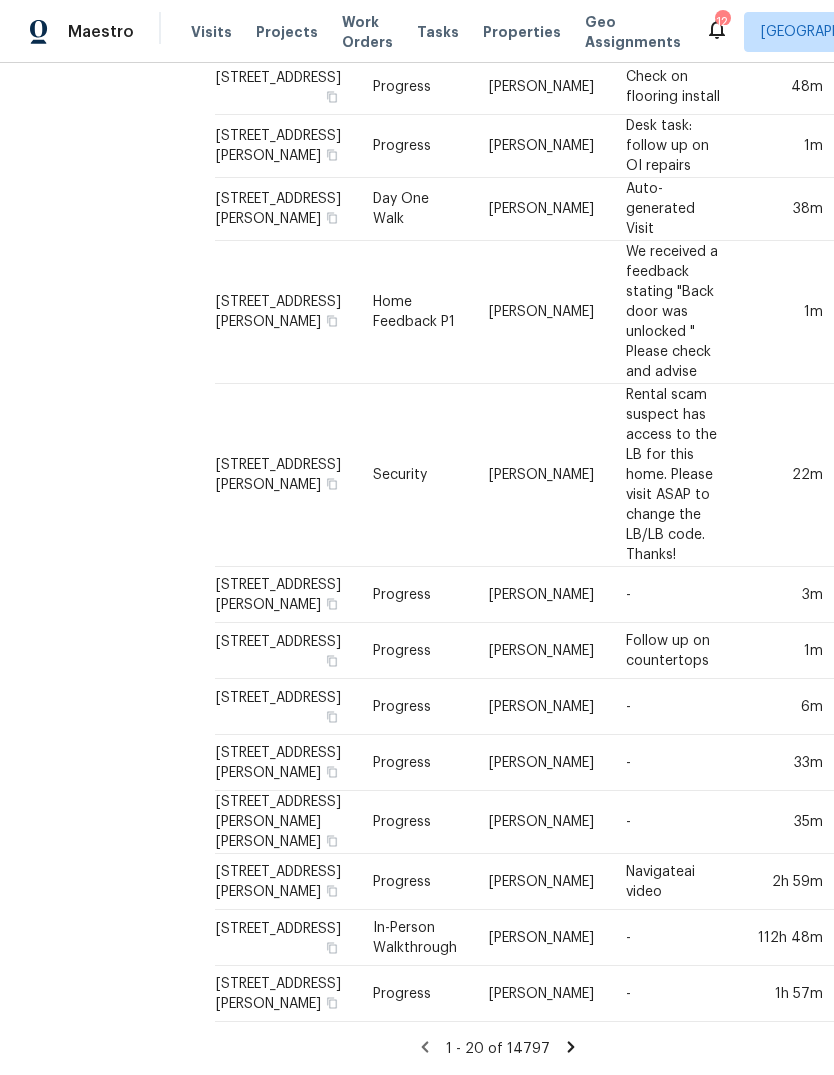 scroll, scrollTop: 679, scrollLeft: 30, axis: both 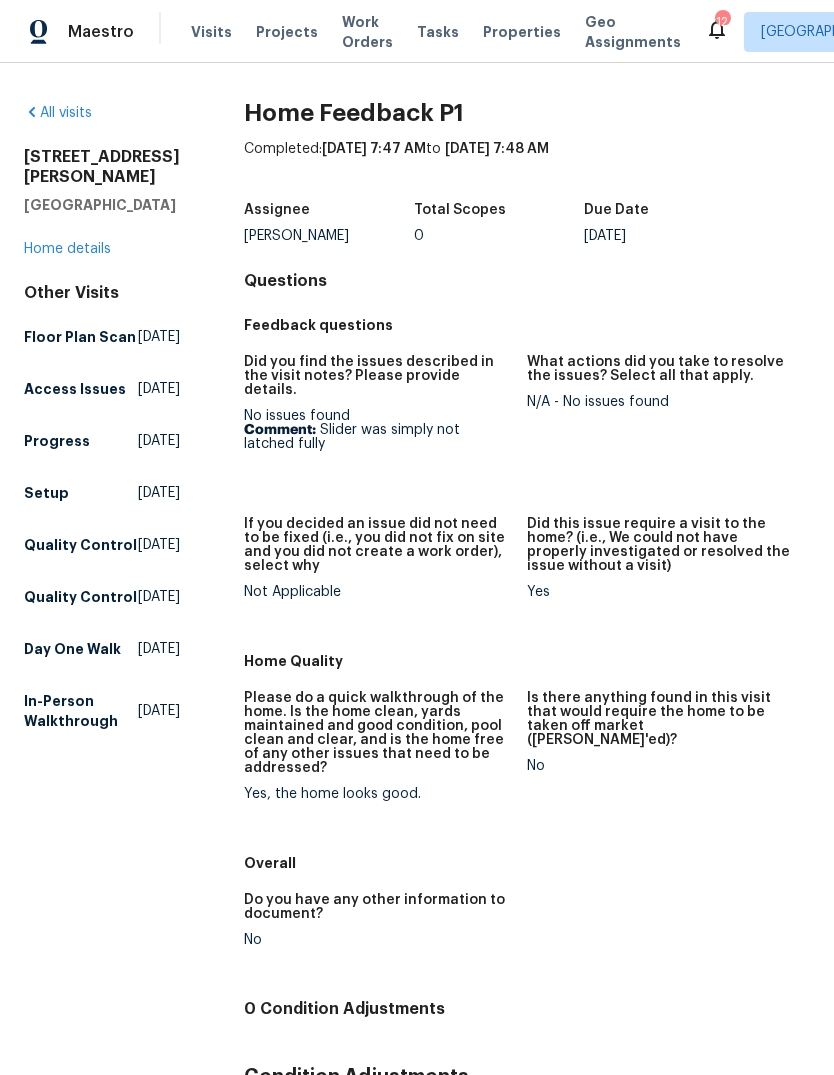 click on "All visits" at bounding box center [58, 113] 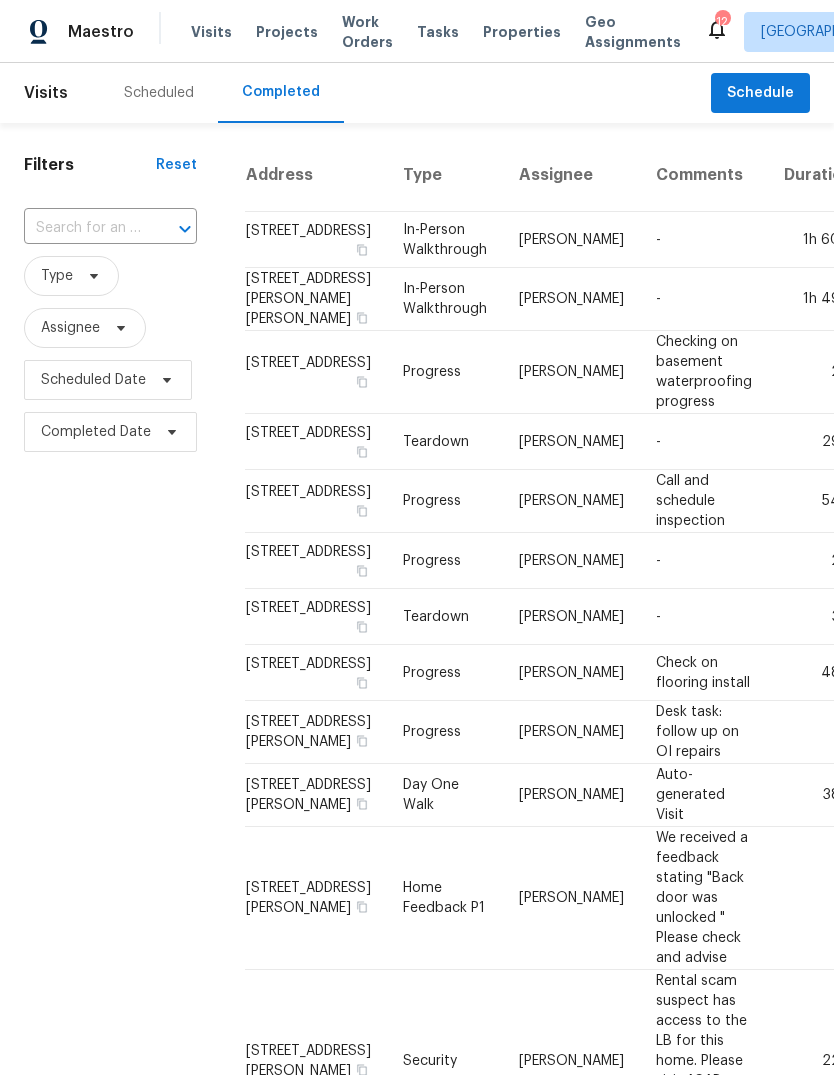 scroll, scrollTop: 0, scrollLeft: 0, axis: both 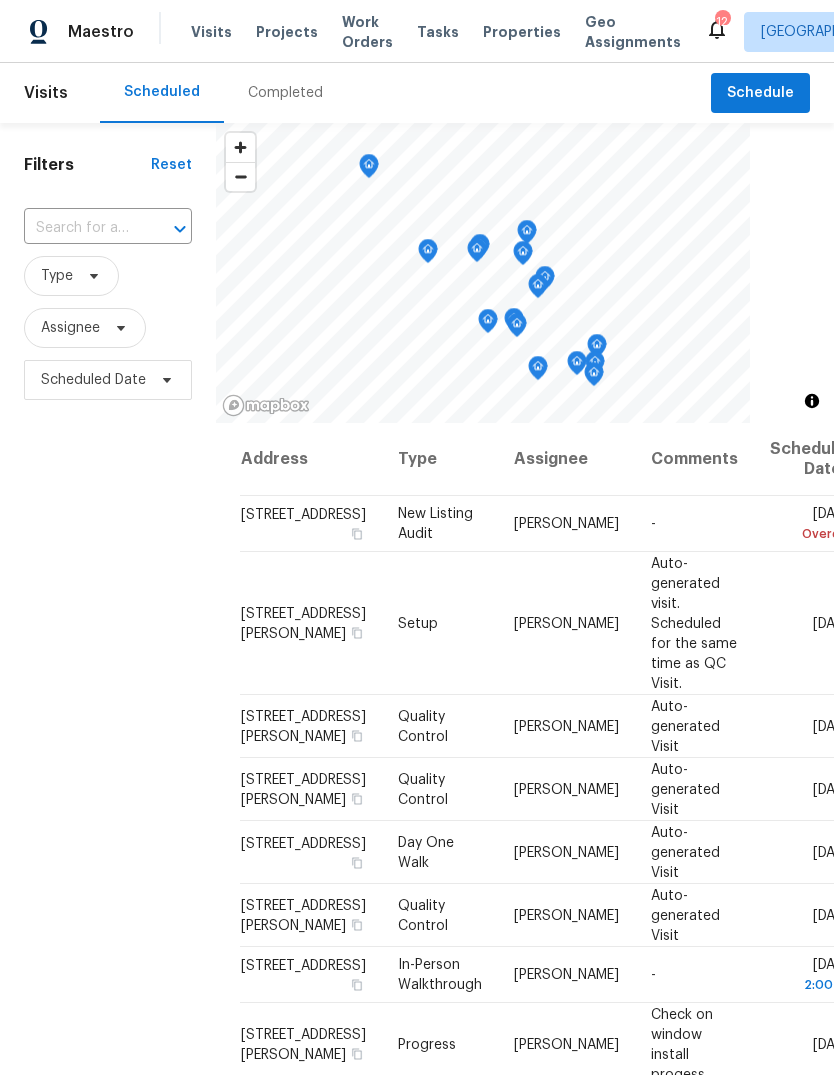 click on "Properties" at bounding box center (522, 32) 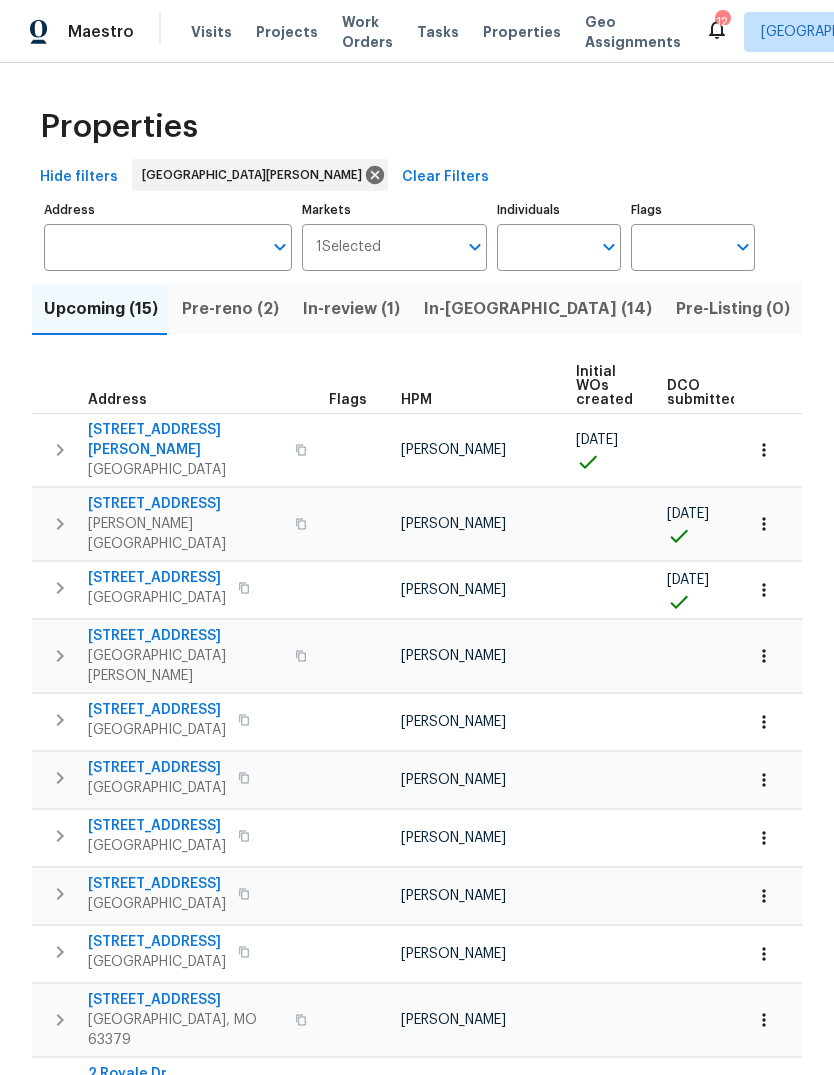 click on "Resale (15)" at bounding box center [966, 309] 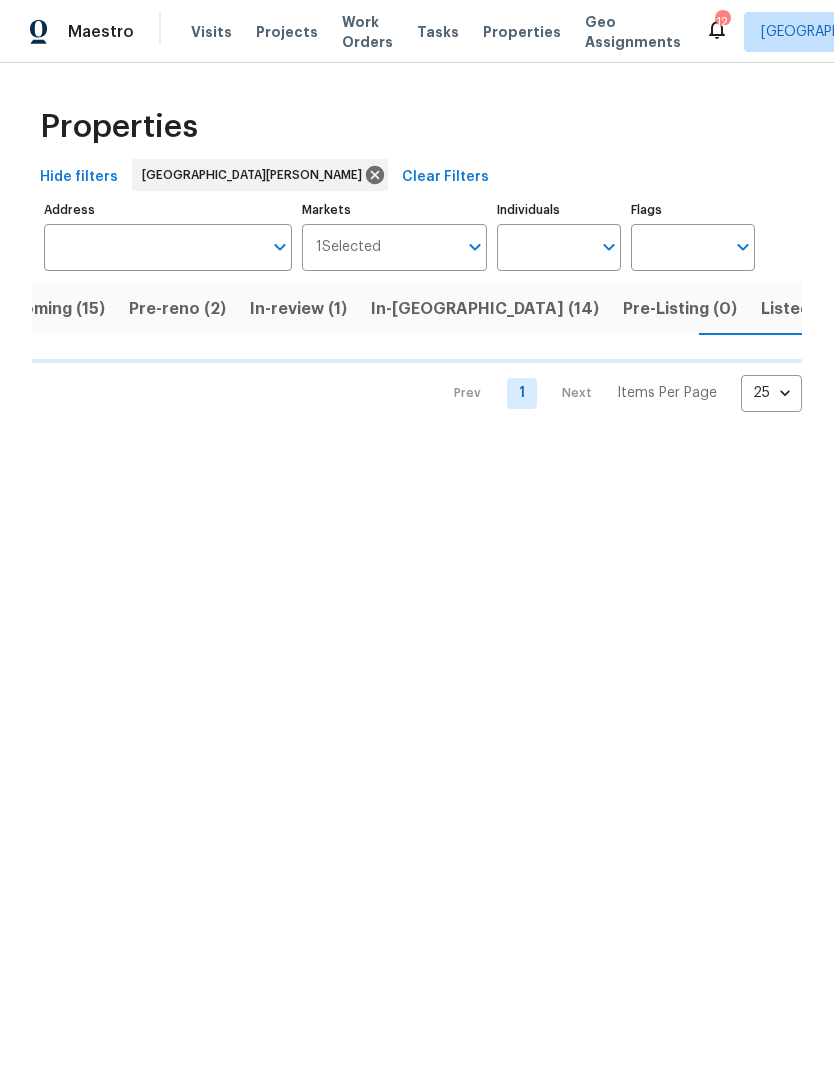 scroll, scrollTop: 0, scrollLeft: 55, axis: horizontal 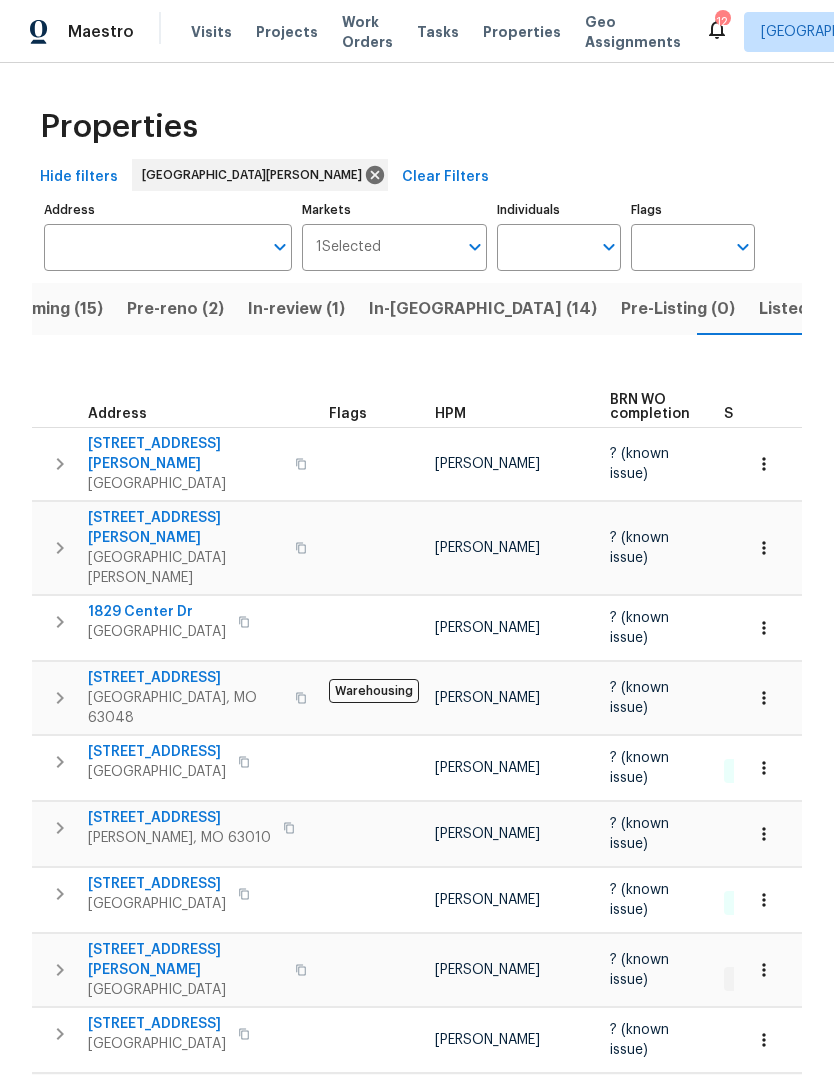 click on "Listed (38)" at bounding box center [802, 309] 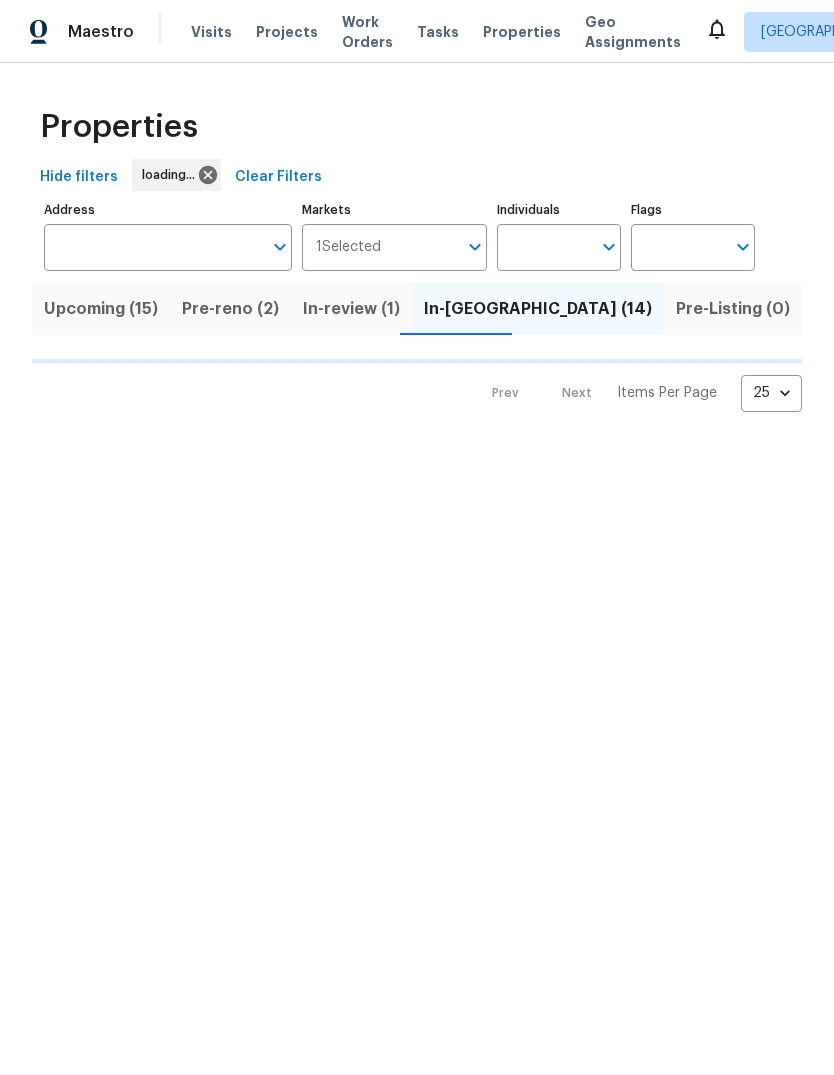 scroll, scrollTop: 0, scrollLeft: 0, axis: both 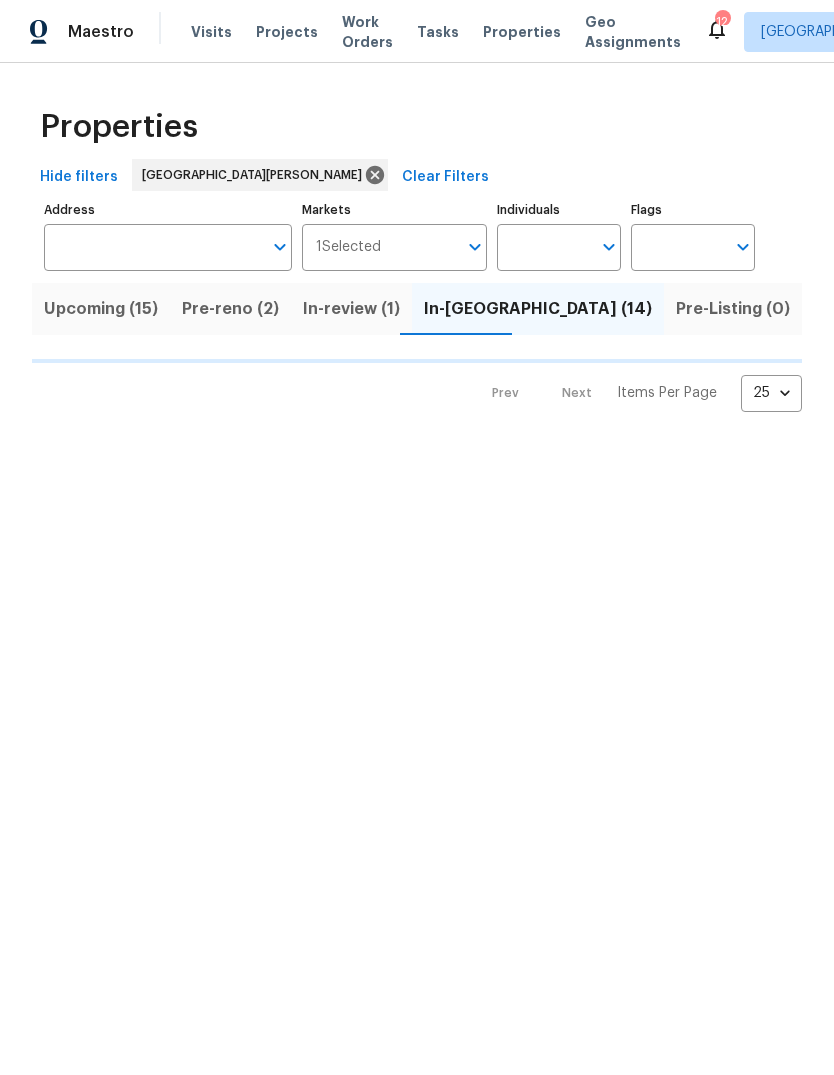 click on "Projects" at bounding box center (287, 32) 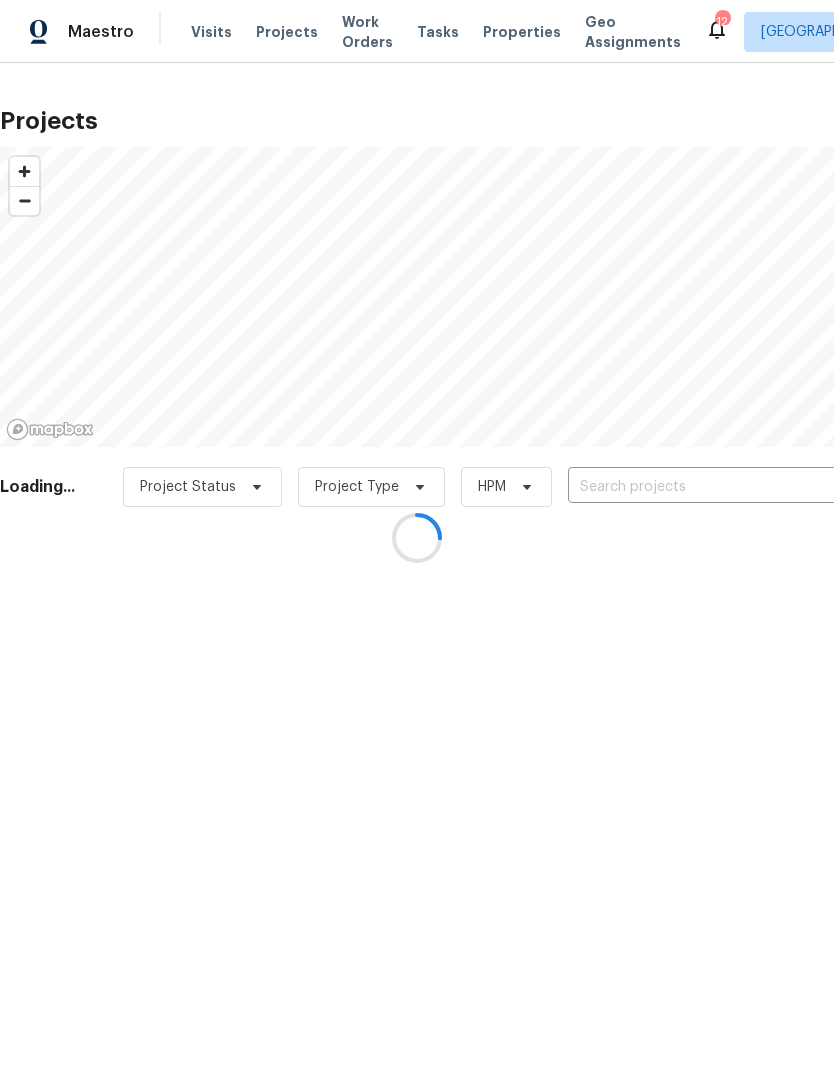click at bounding box center (417, 537) 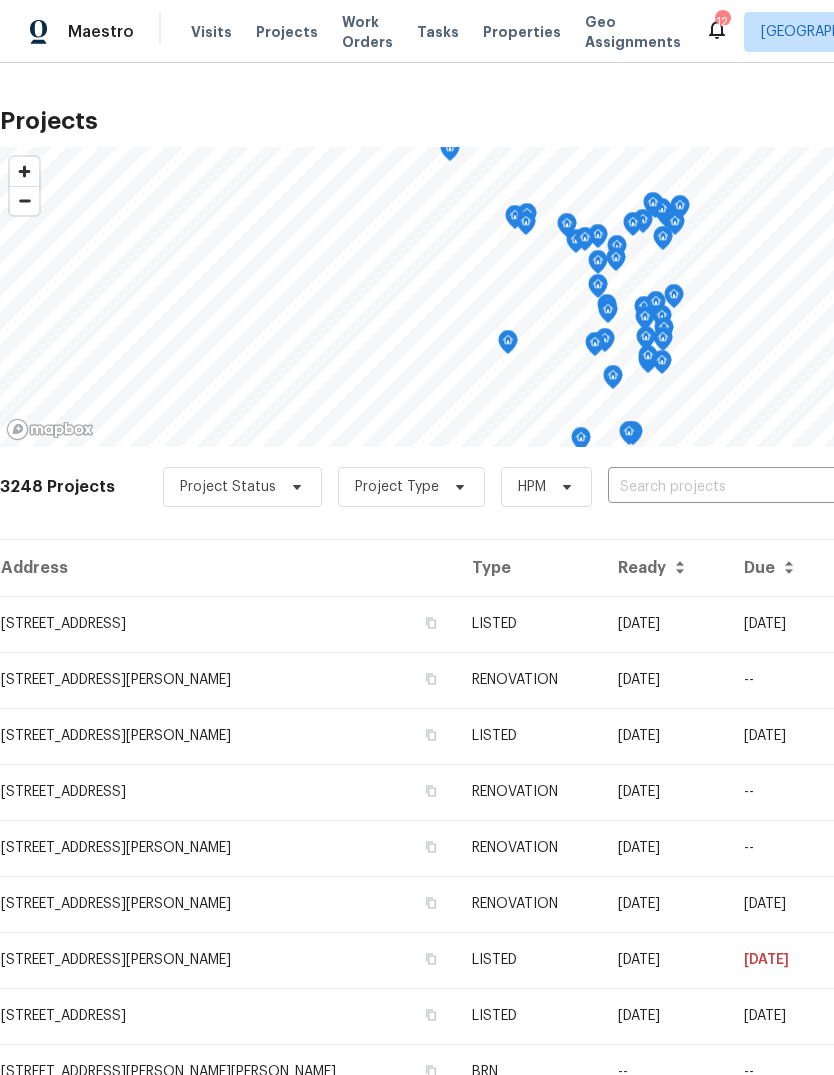 click at bounding box center (722, 487) 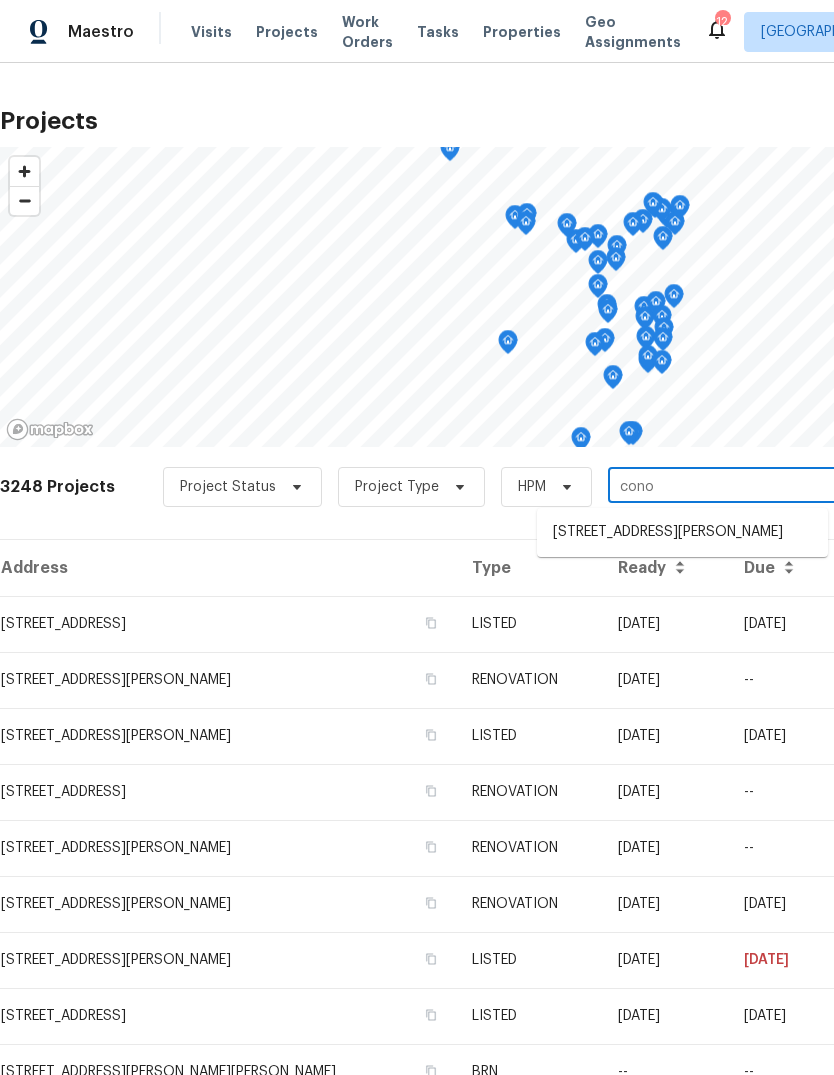 type on "conov" 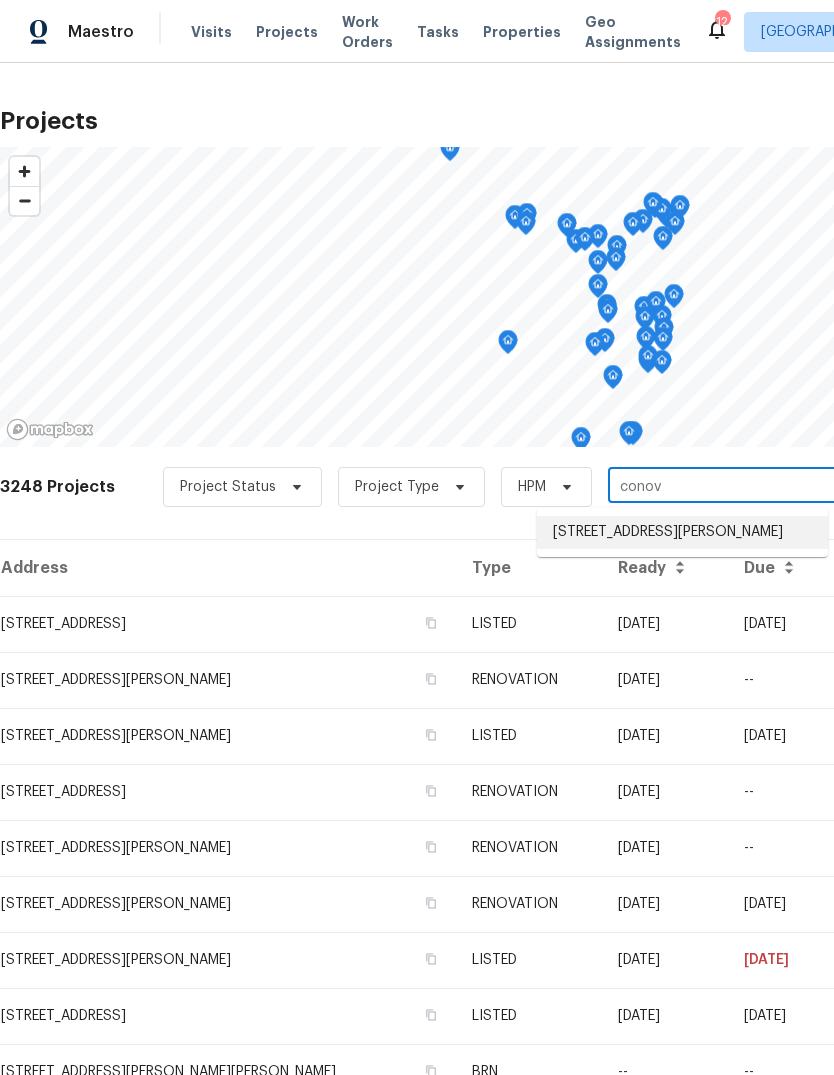 click on "[STREET_ADDRESS][PERSON_NAME]" at bounding box center [682, 532] 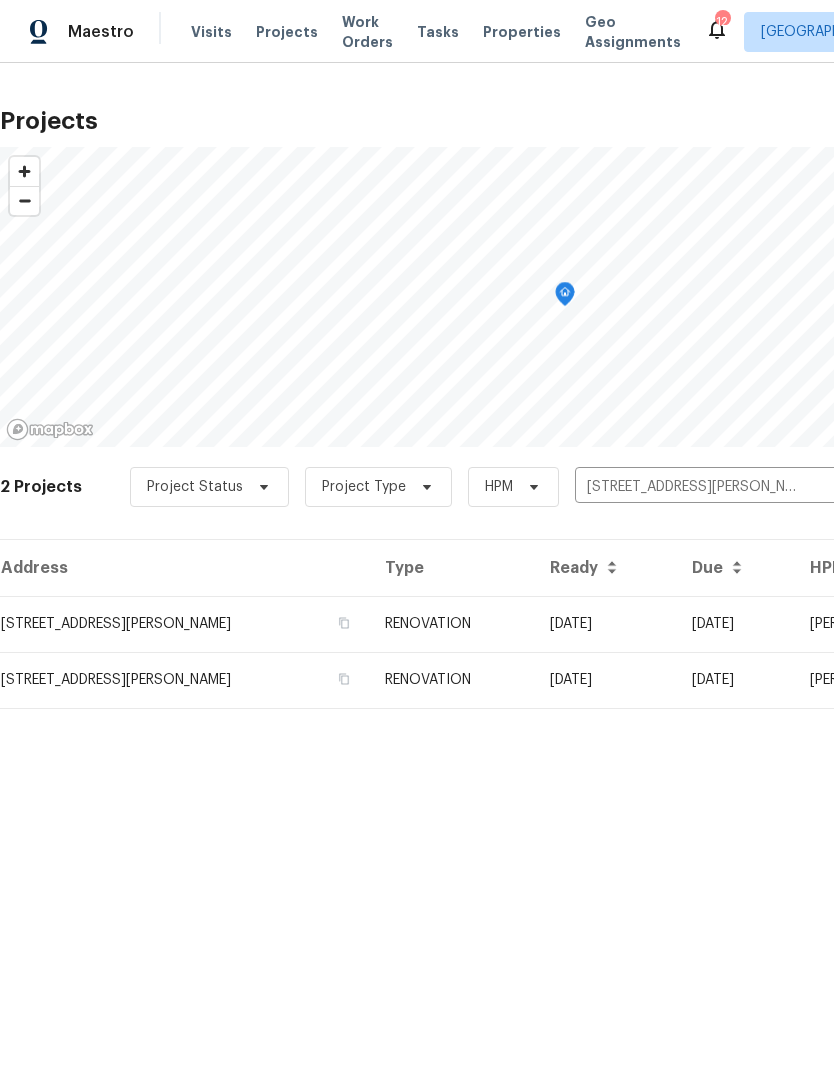 click on "[DATE]" at bounding box center (605, 624) 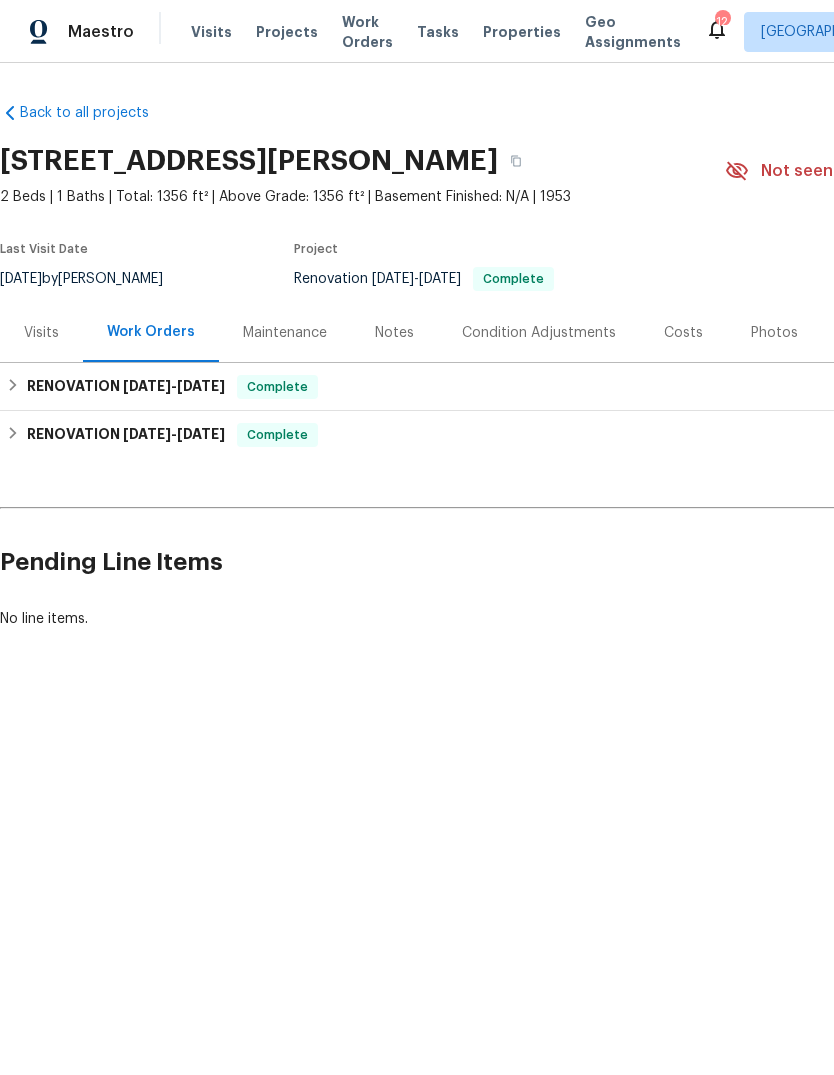 click on "Photos" at bounding box center (774, 333) 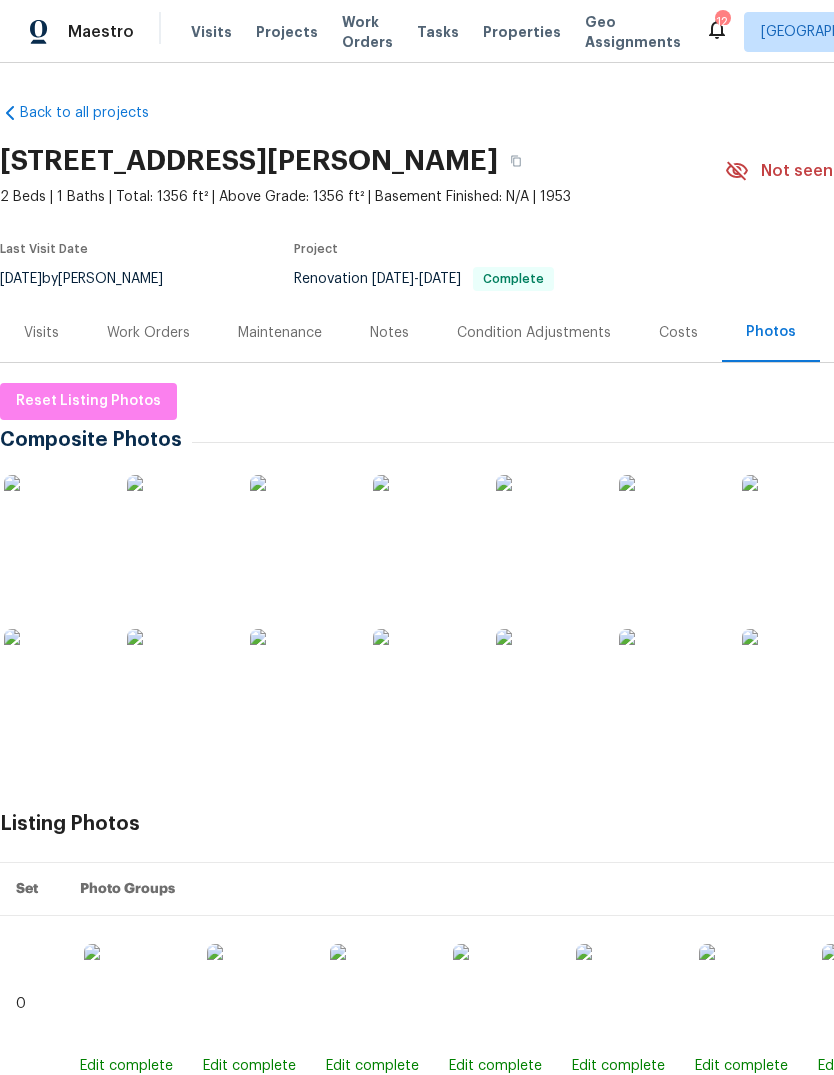 click at bounding box center (54, 525) 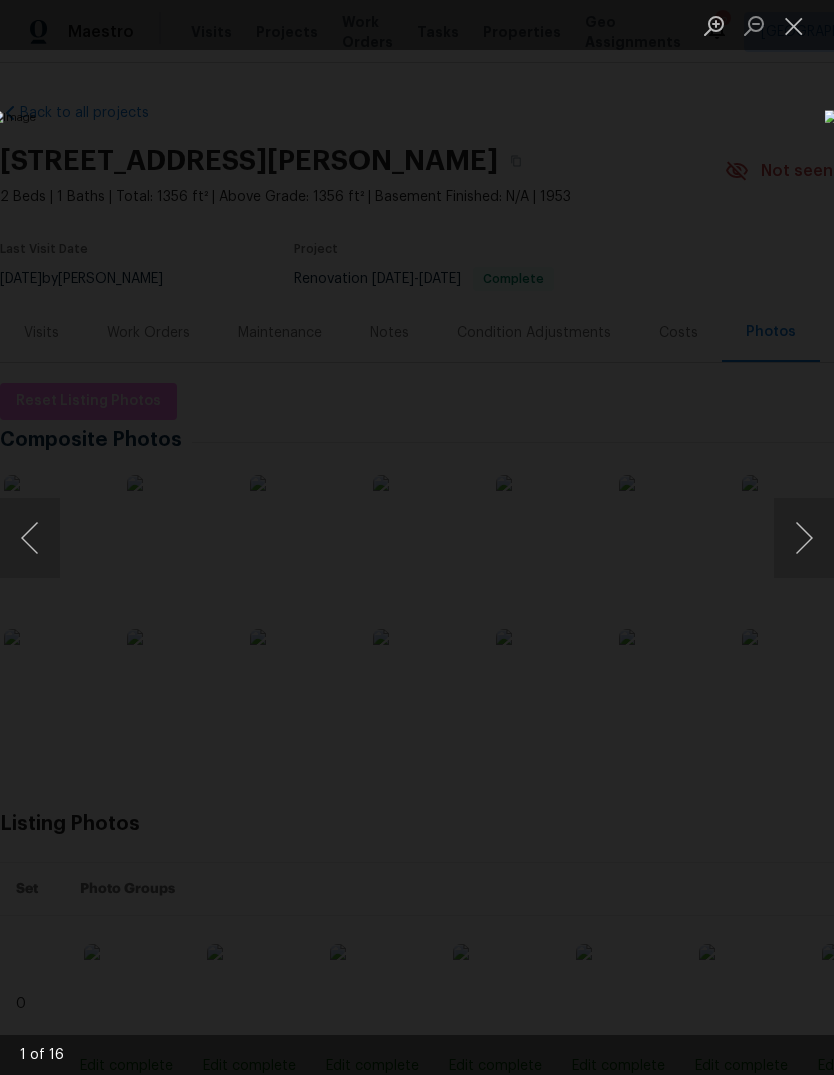 click at bounding box center (804, 538) 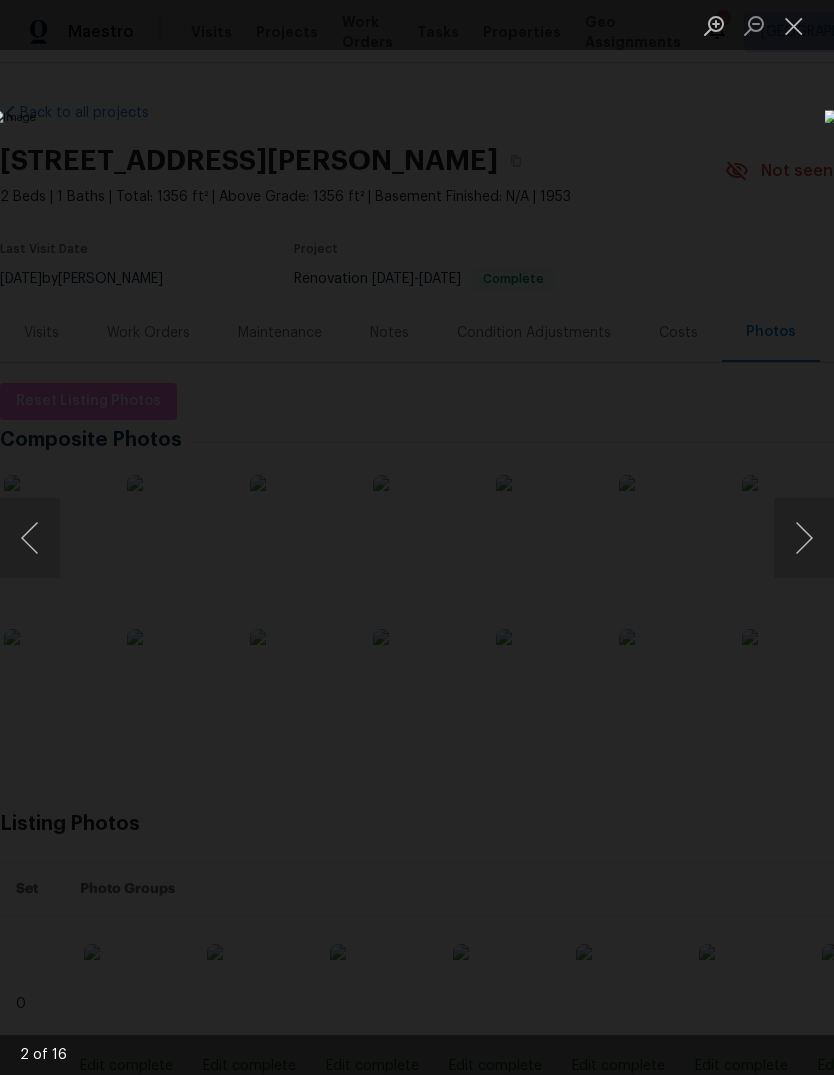 click at bounding box center [804, 538] 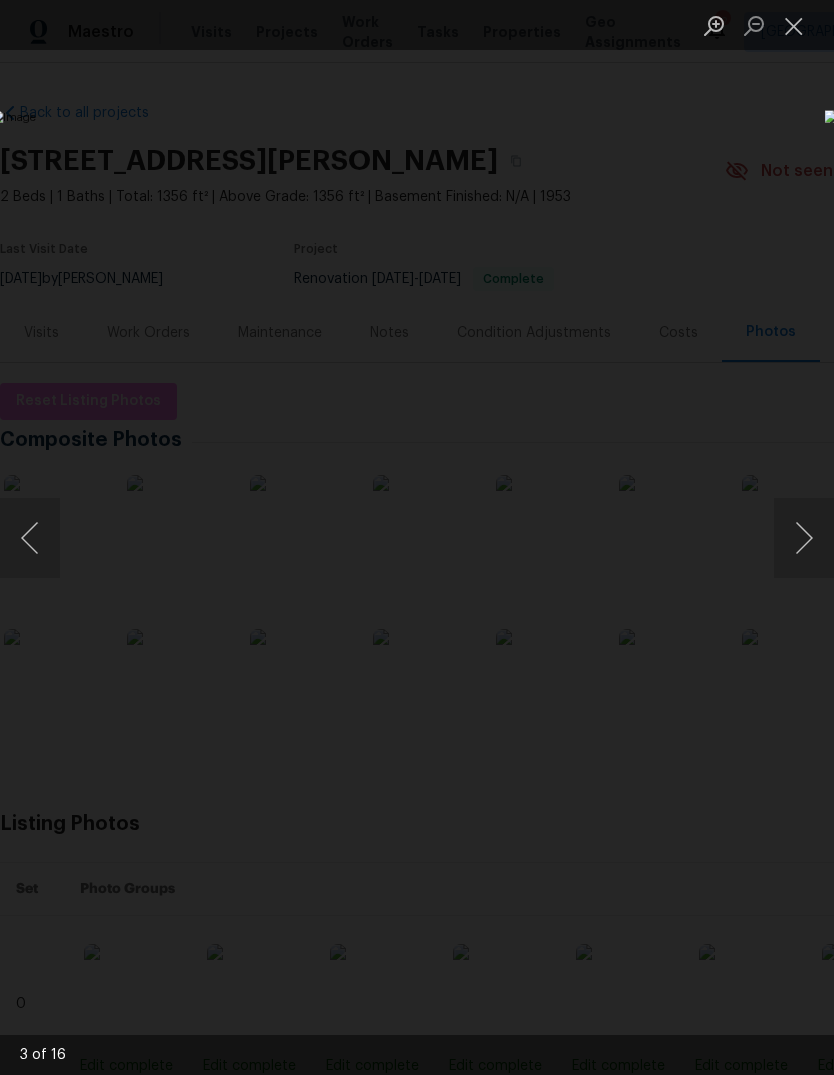 click at bounding box center [804, 538] 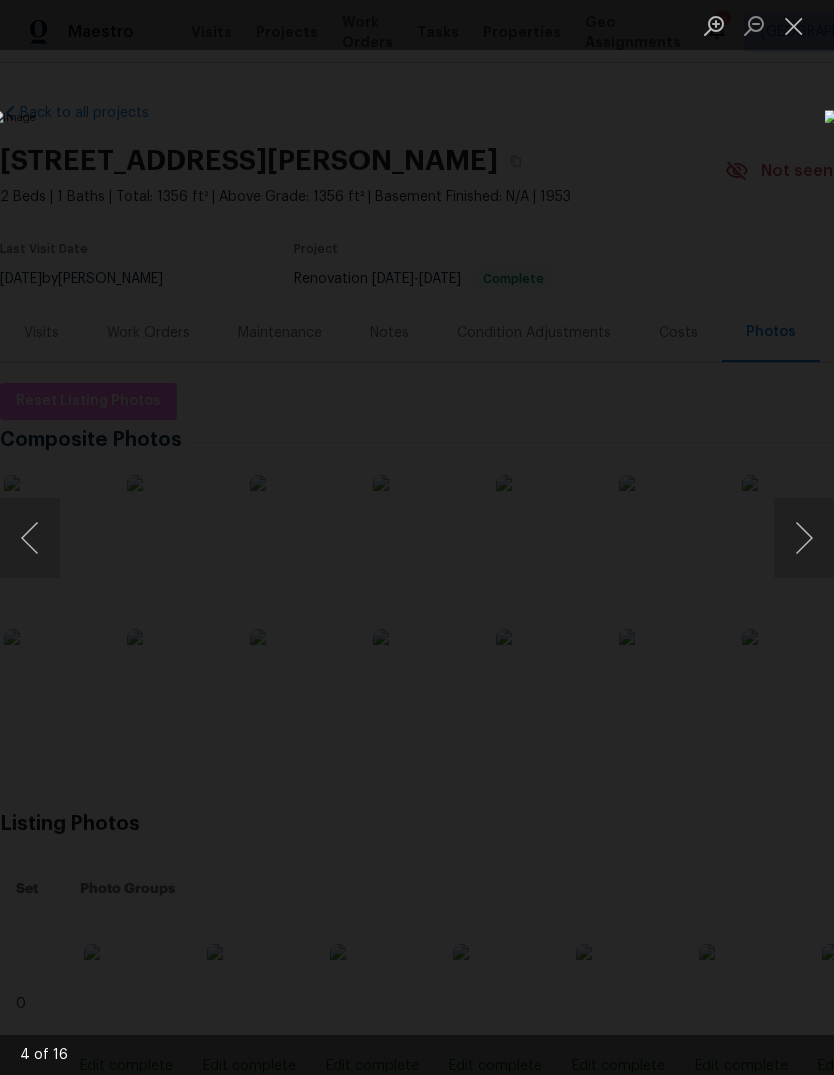 click at bounding box center (804, 538) 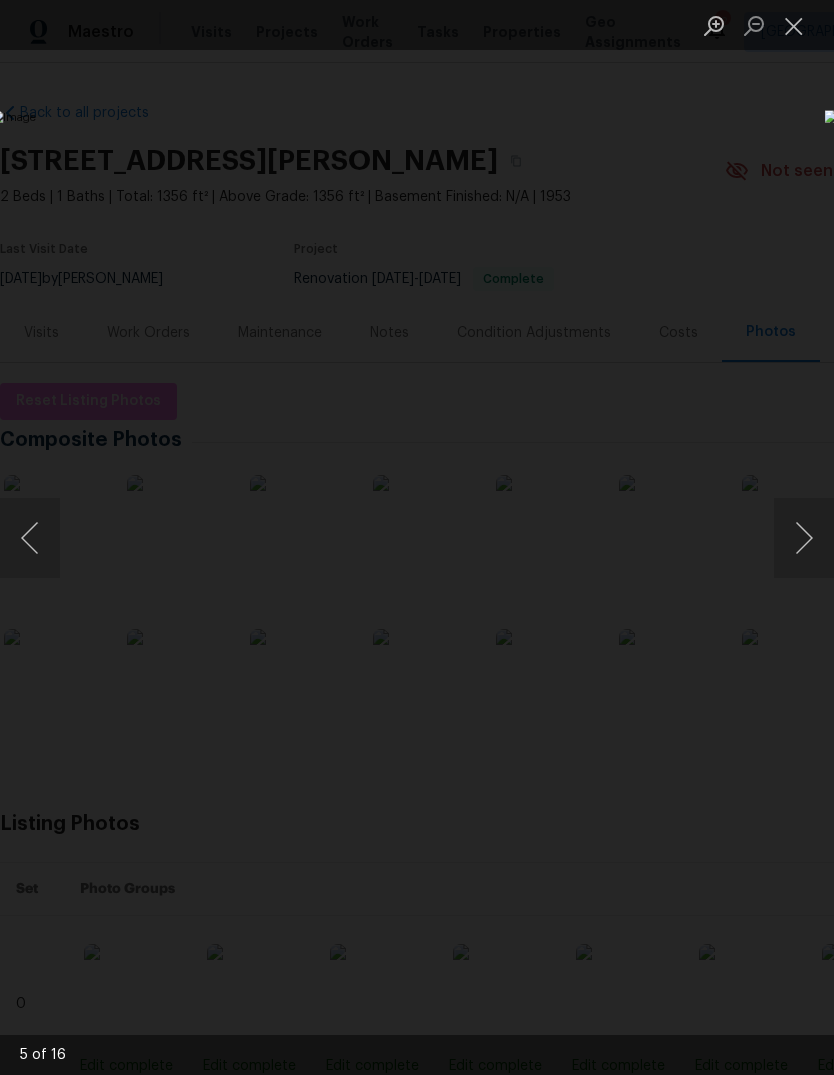 click at bounding box center (804, 538) 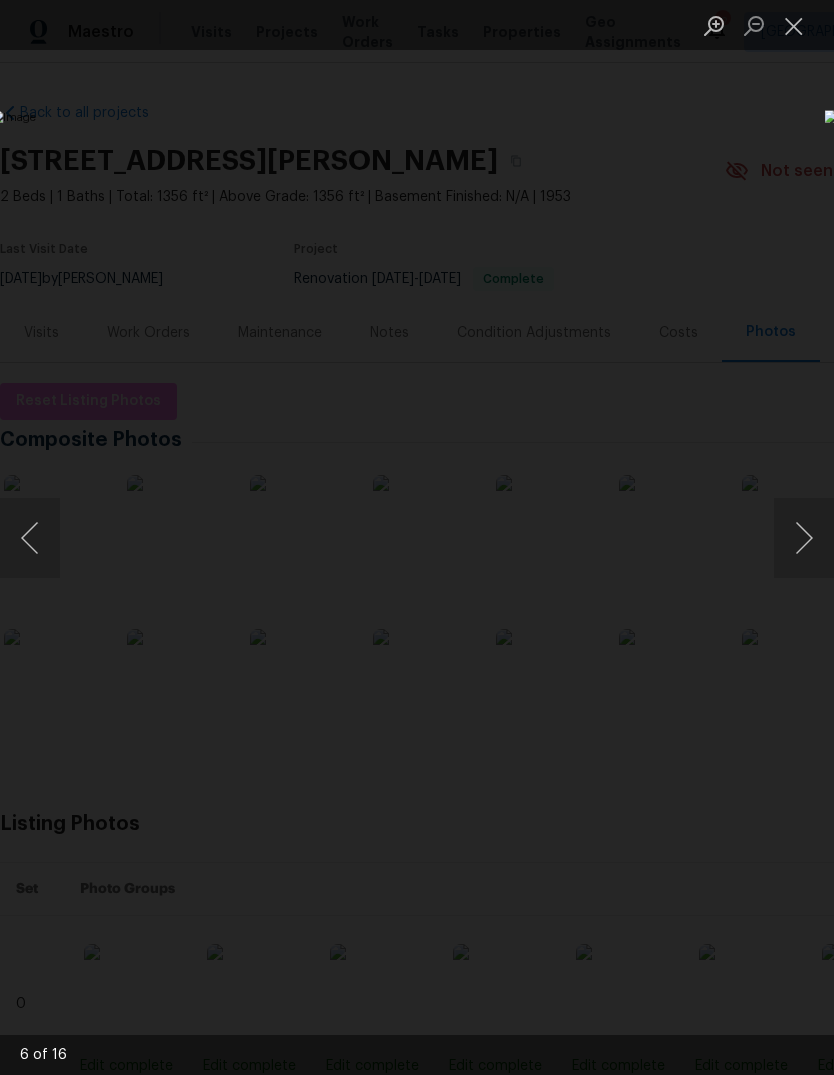 click at bounding box center [804, 538] 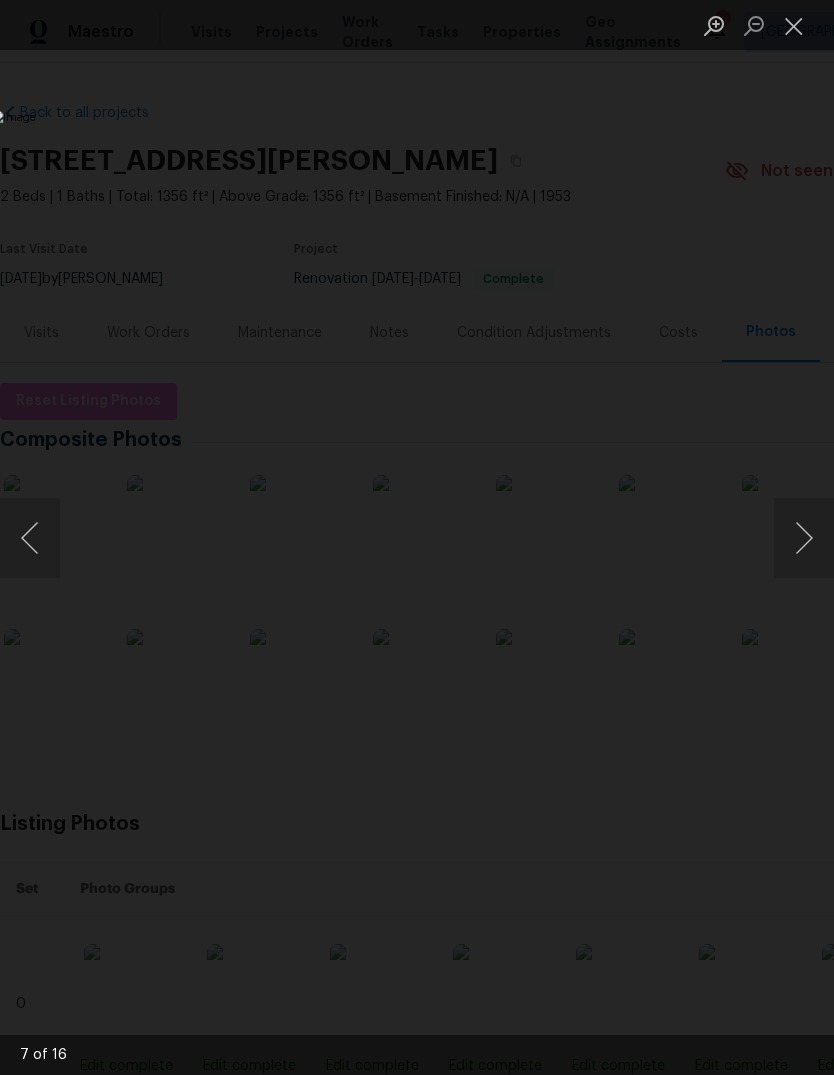 click at bounding box center (804, 538) 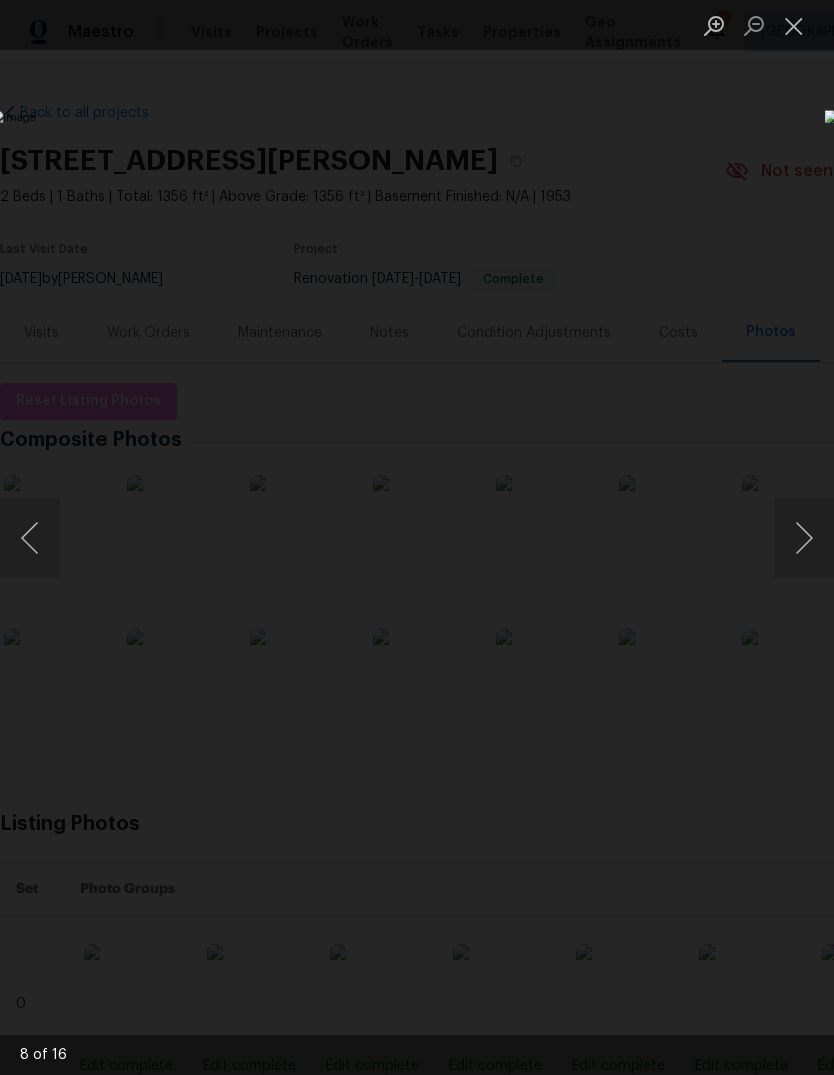 click at bounding box center [804, 538] 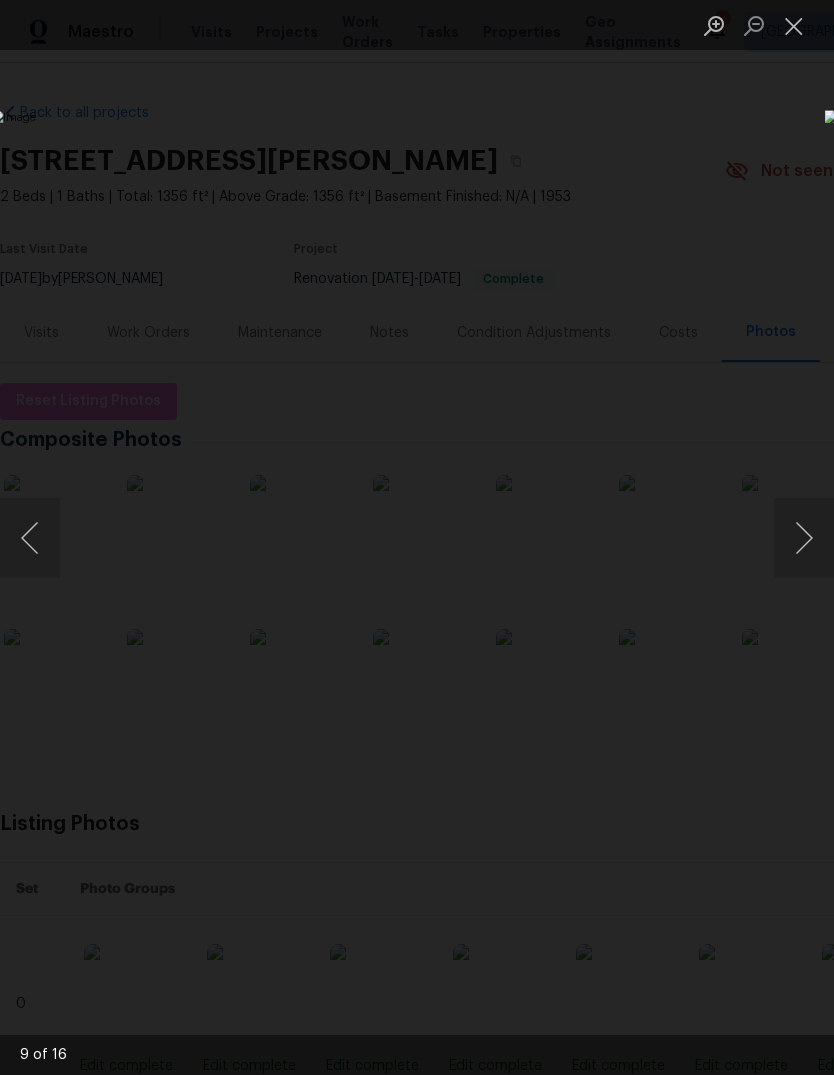 click at bounding box center [804, 538] 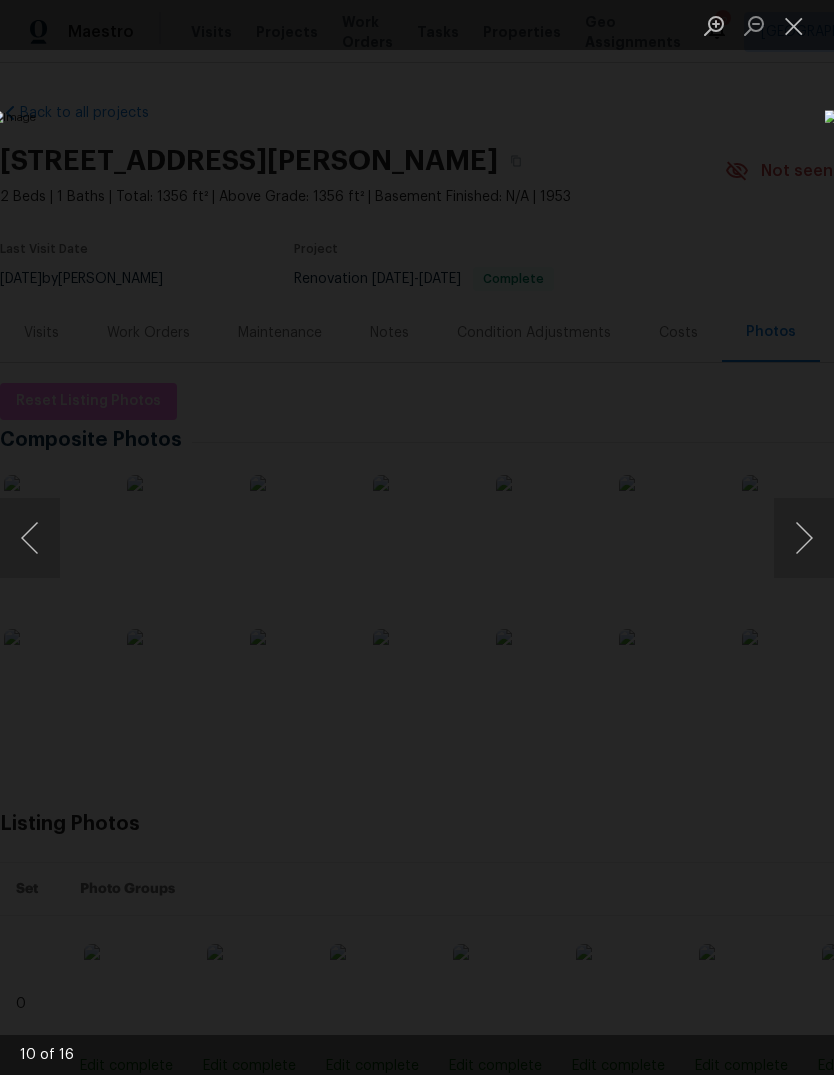 click at bounding box center (804, 538) 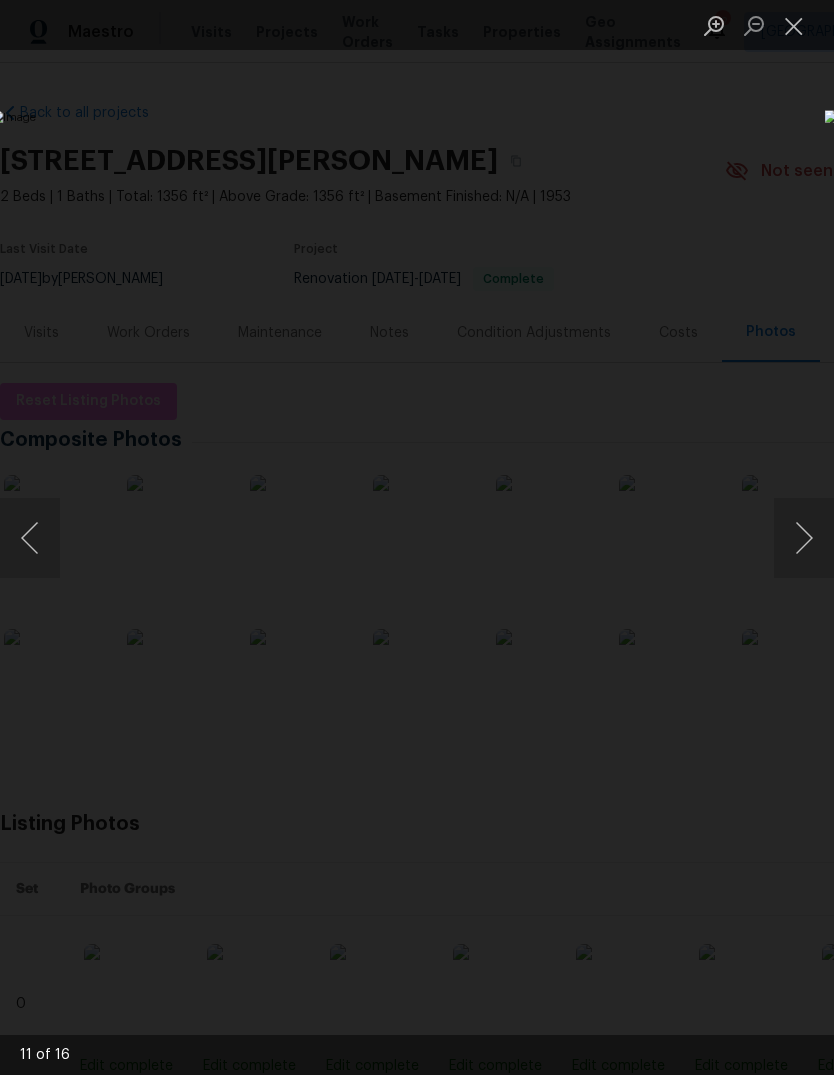 click at bounding box center [804, 538] 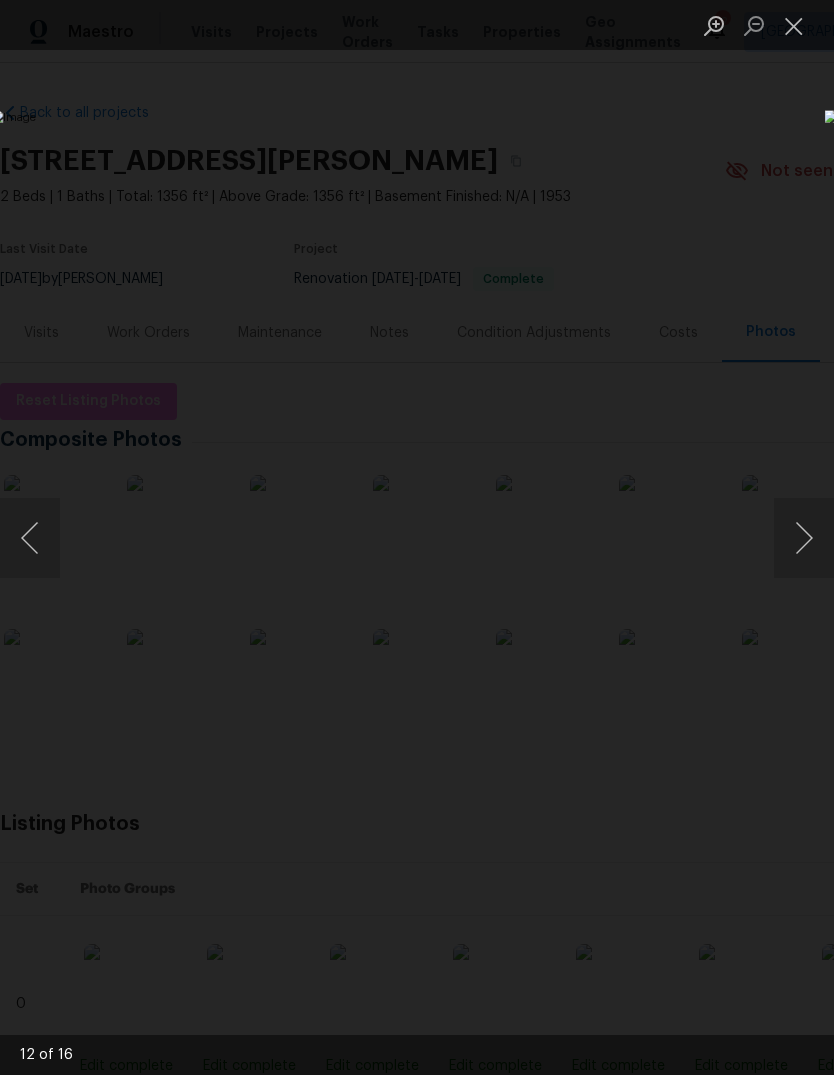 click at bounding box center (804, 538) 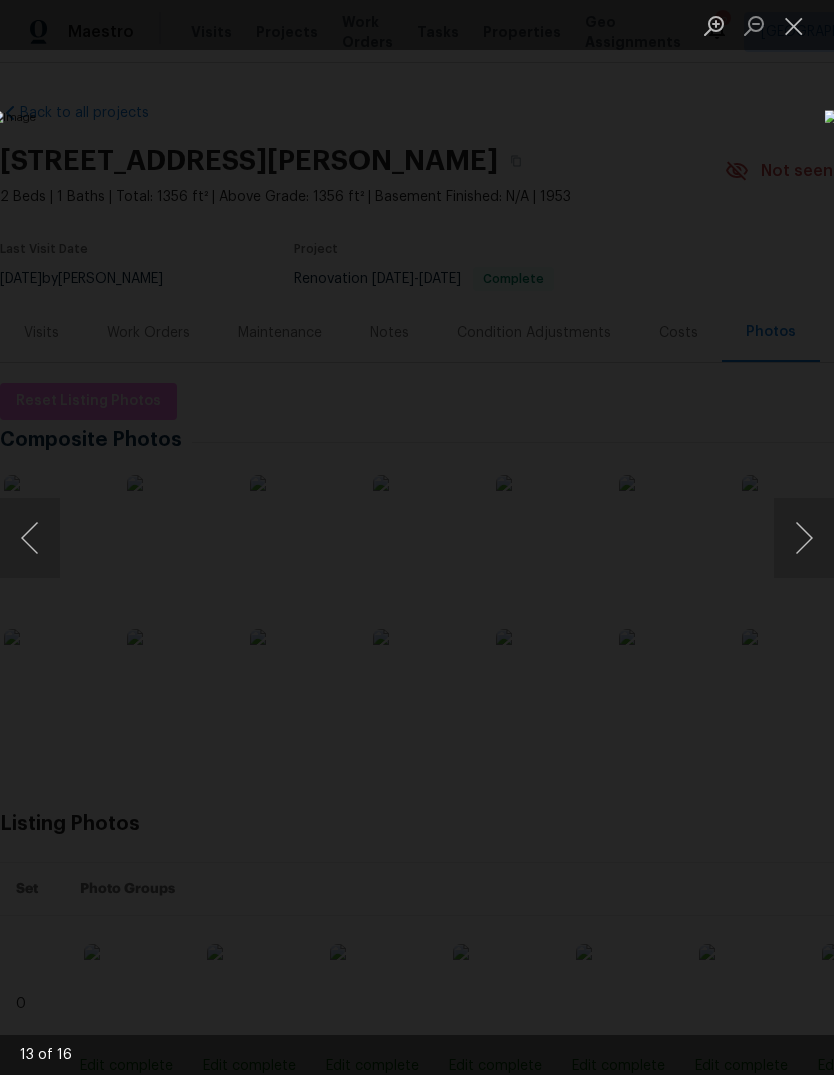 click at bounding box center (804, 538) 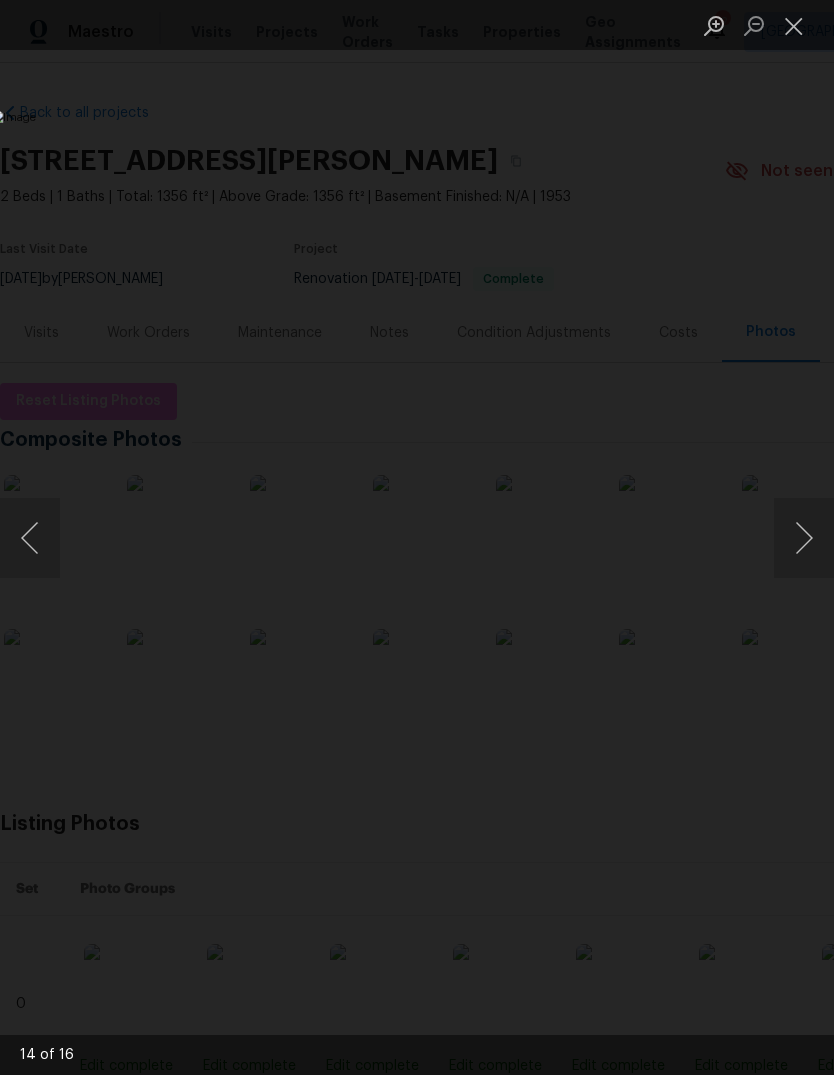 click at bounding box center (804, 538) 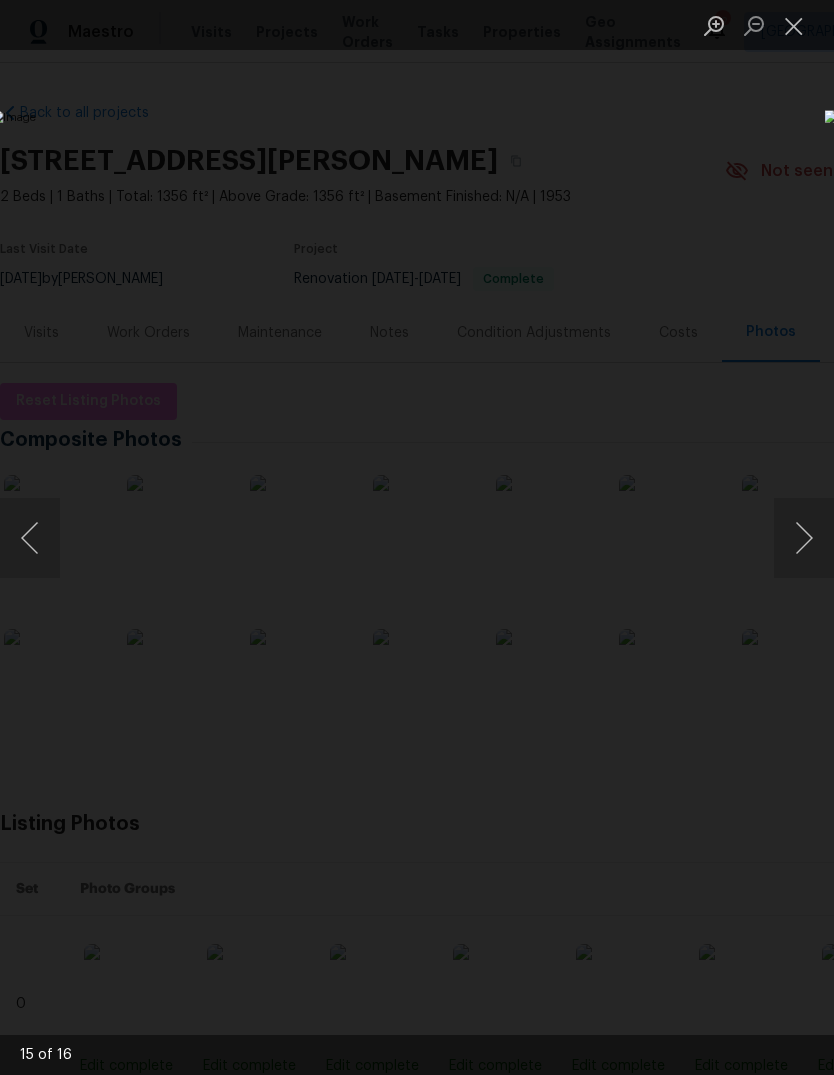 click at bounding box center [804, 538] 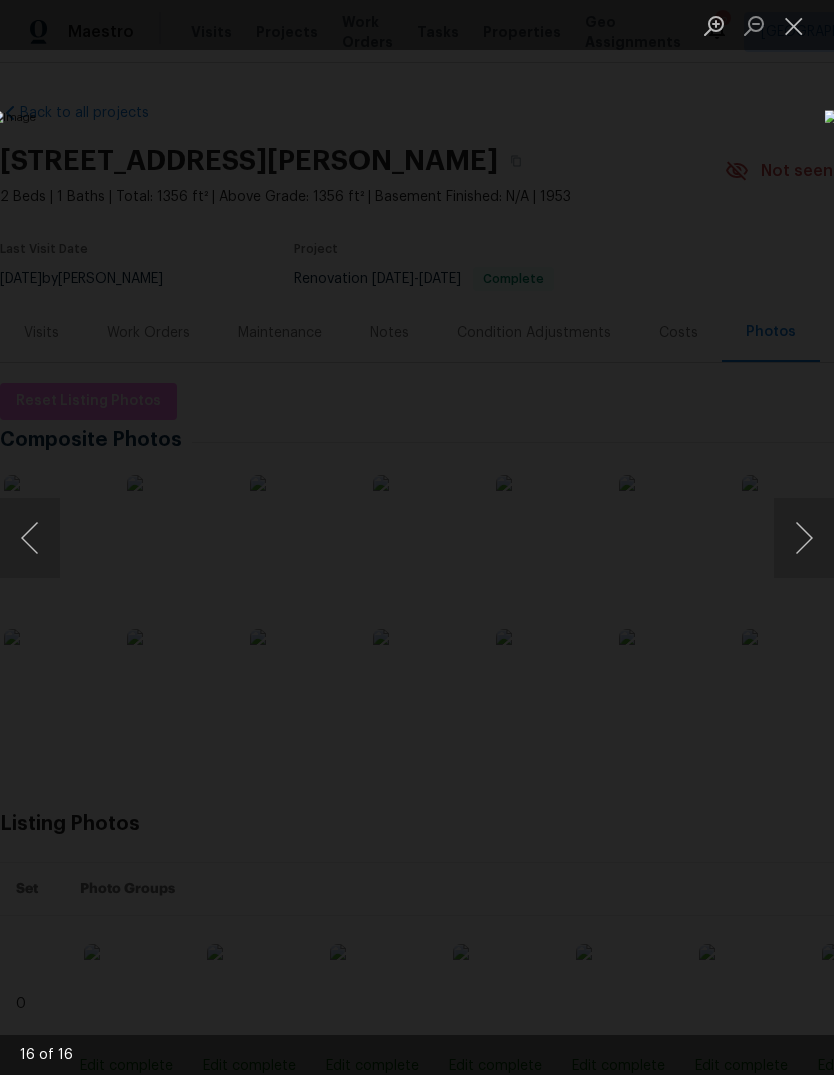 click at bounding box center (30, 538) 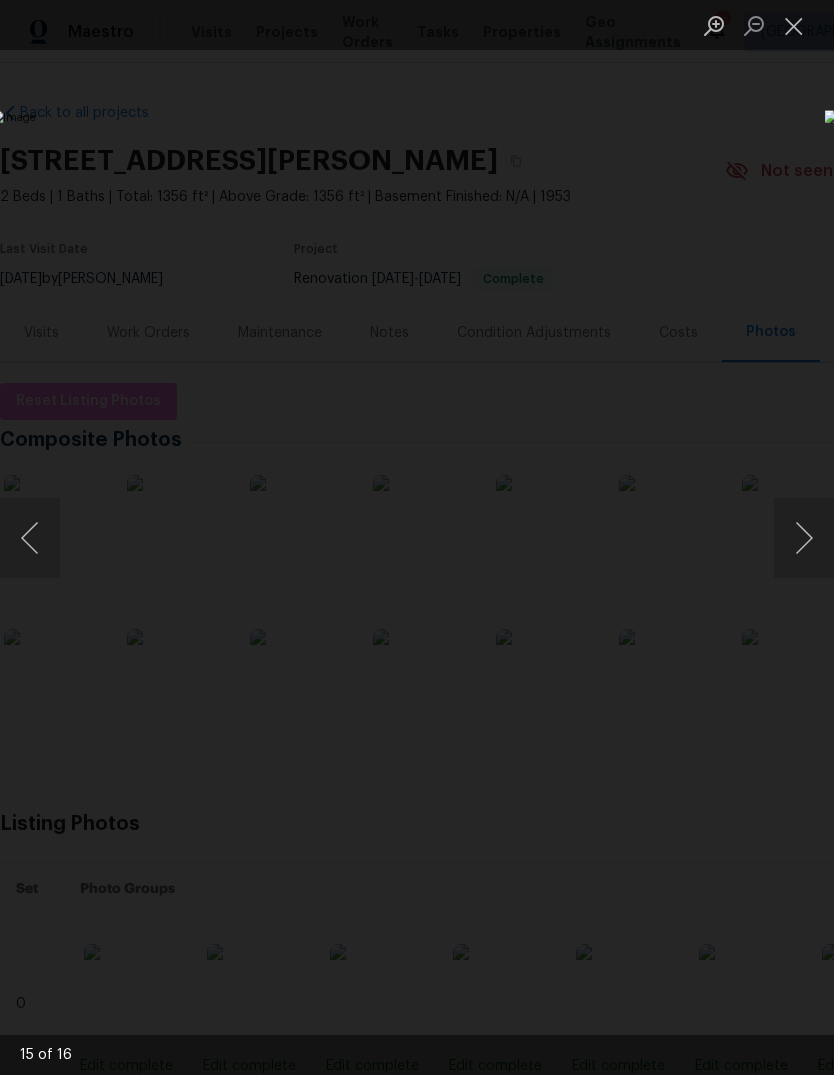 click at bounding box center [804, 538] 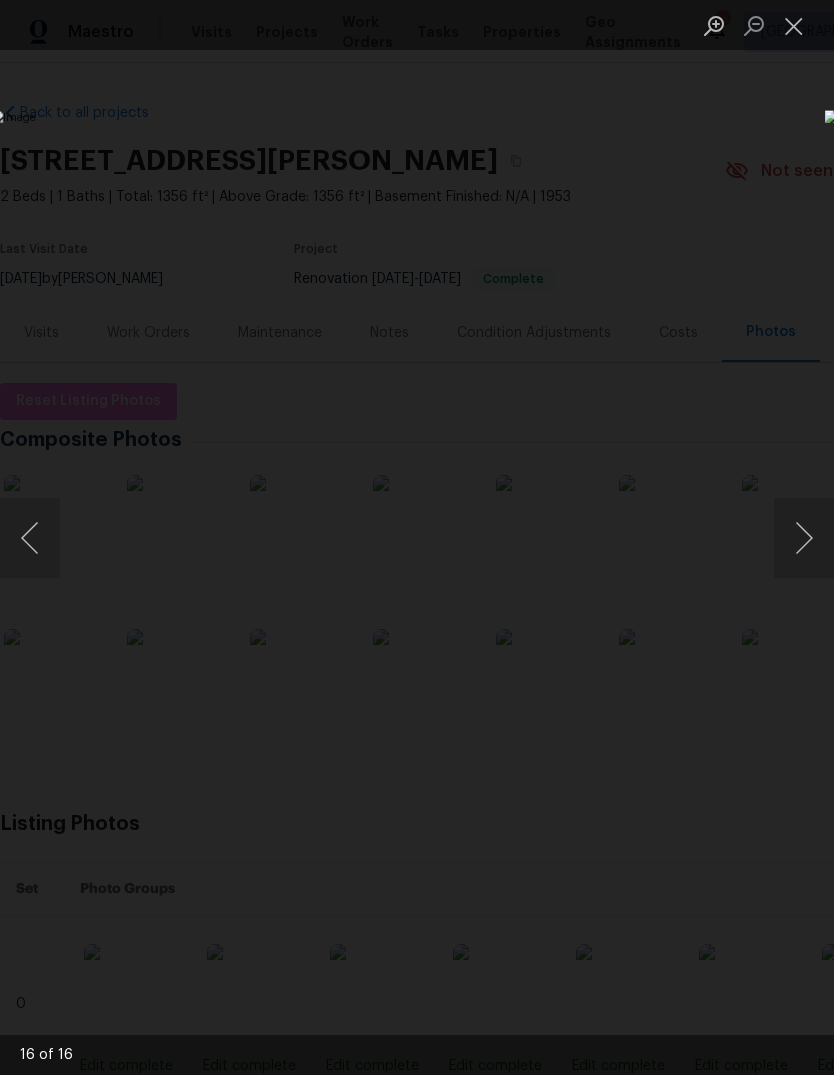 click at bounding box center (804, 538) 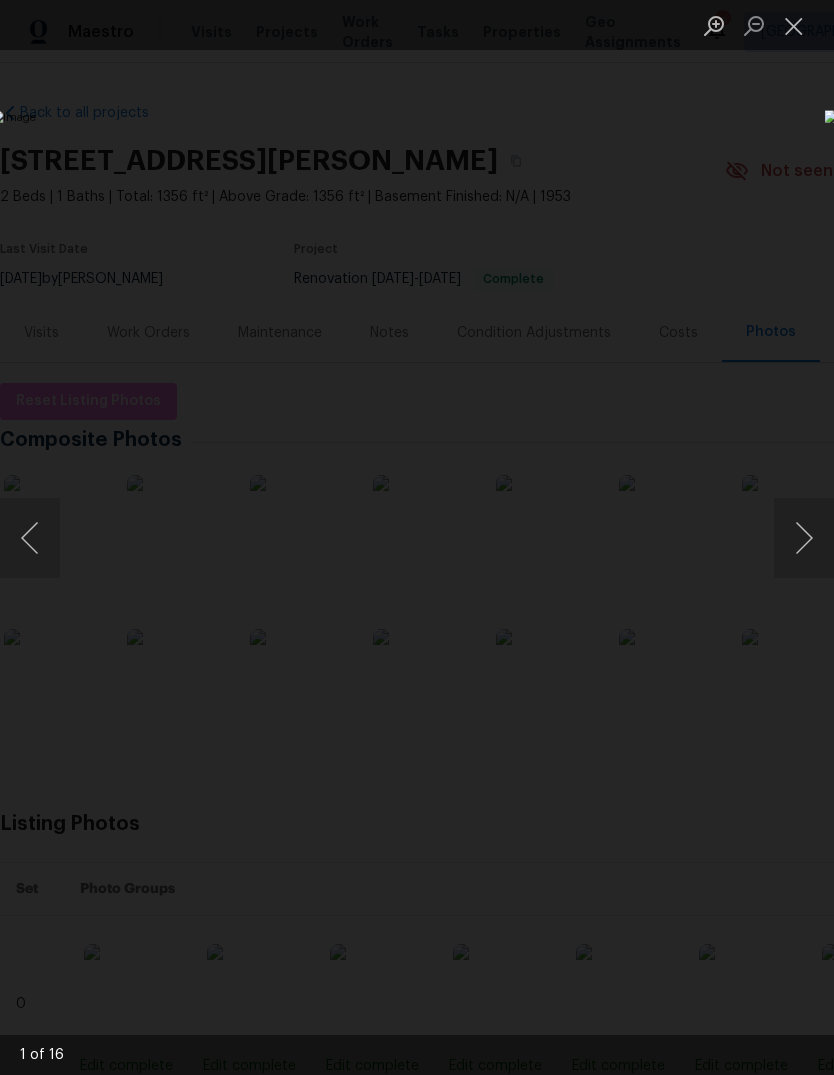 click at bounding box center [794, 25] 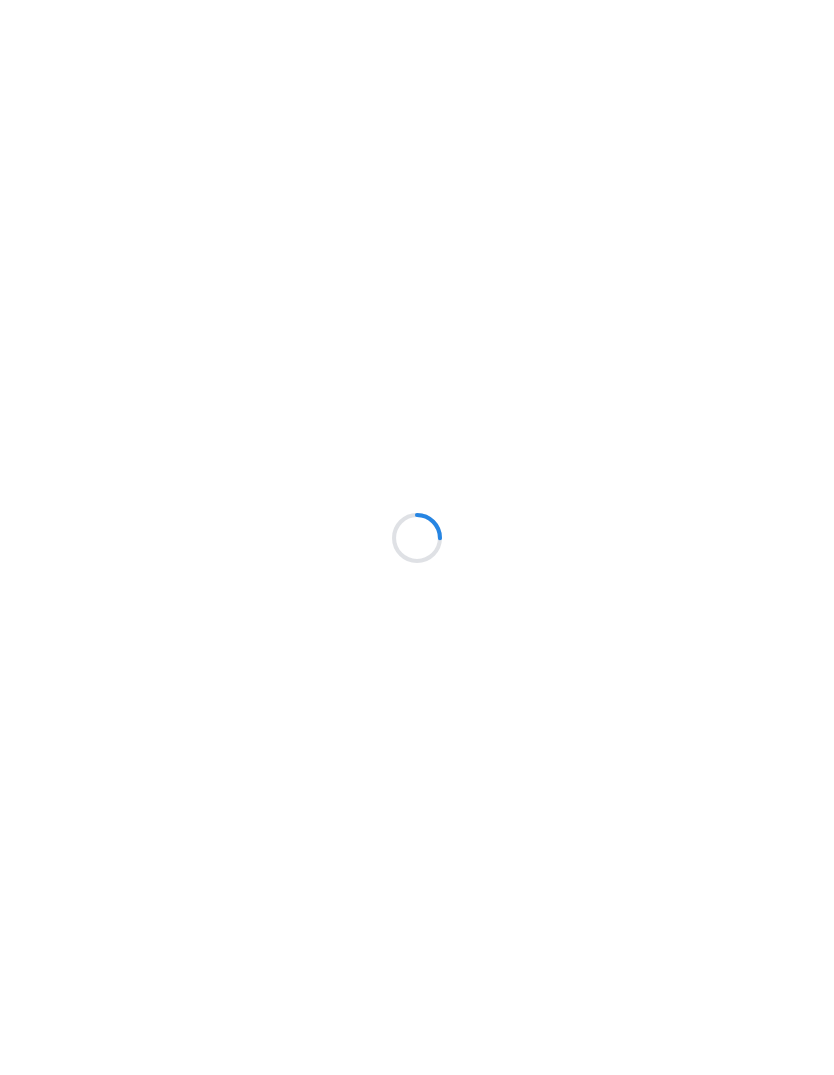 scroll, scrollTop: 0, scrollLeft: 0, axis: both 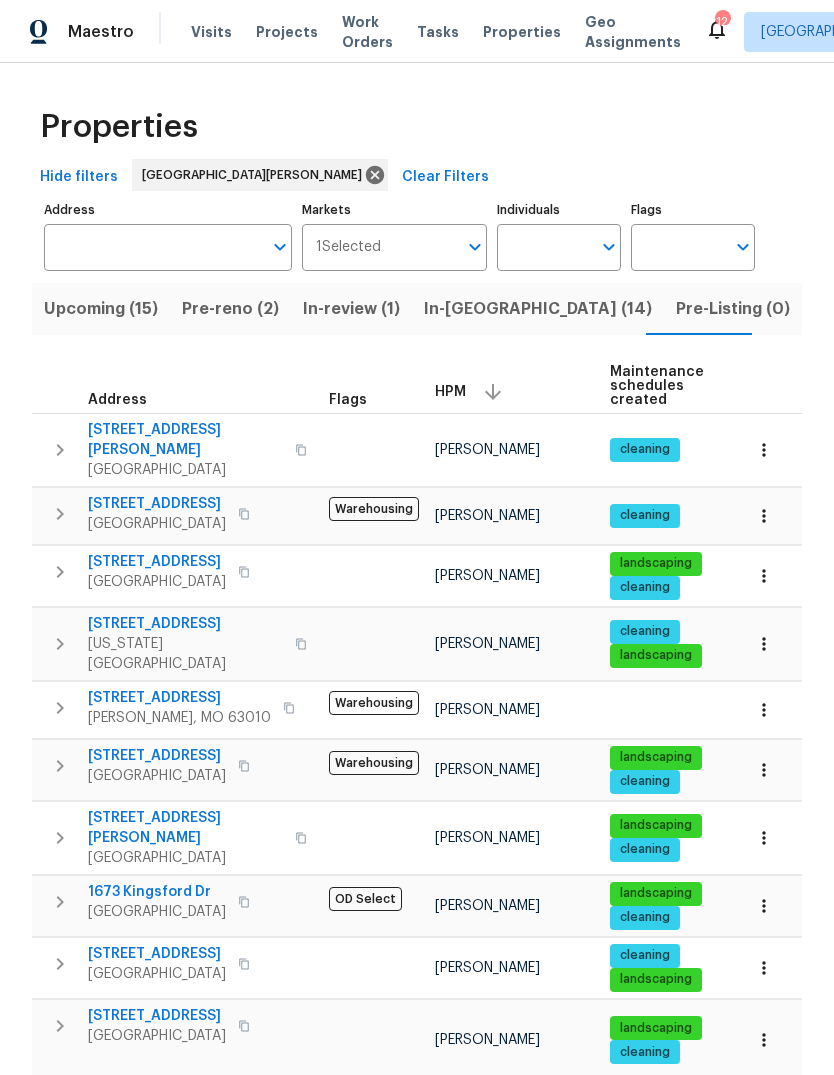 click on "2524 Tanglewood Dr" at bounding box center (179, 698) 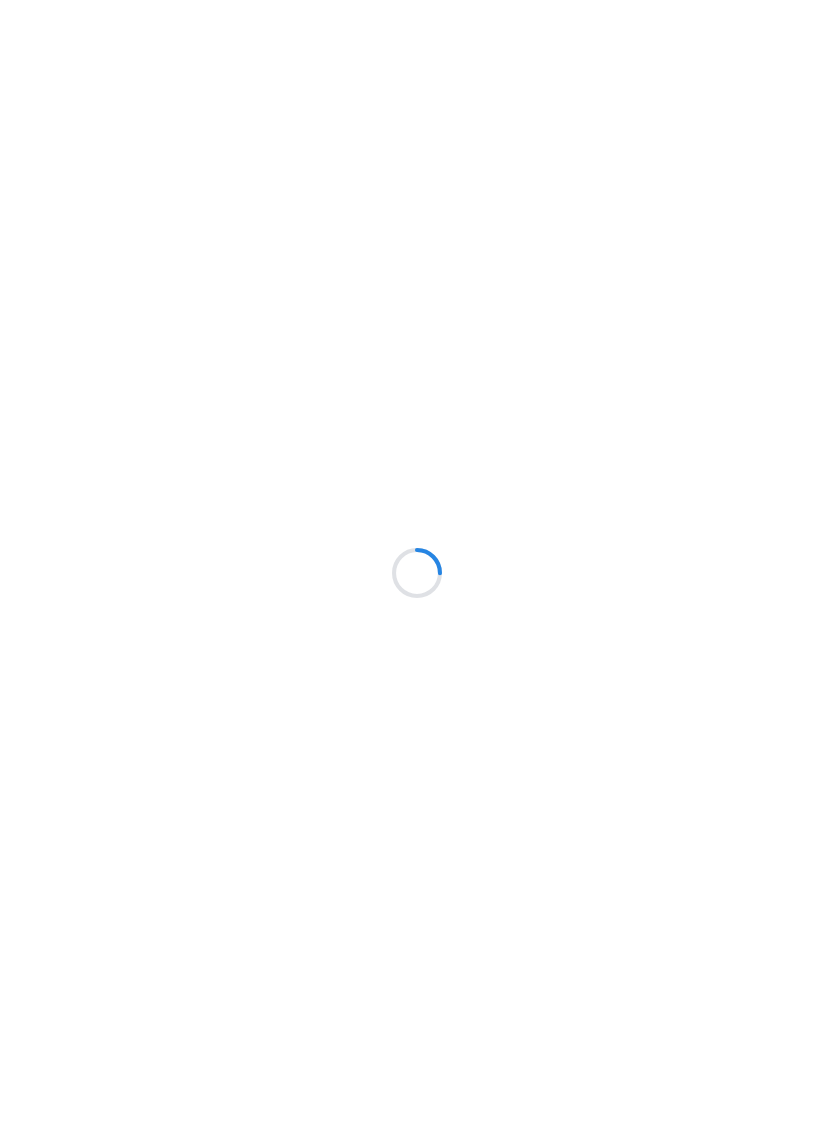 scroll, scrollTop: 0, scrollLeft: 0, axis: both 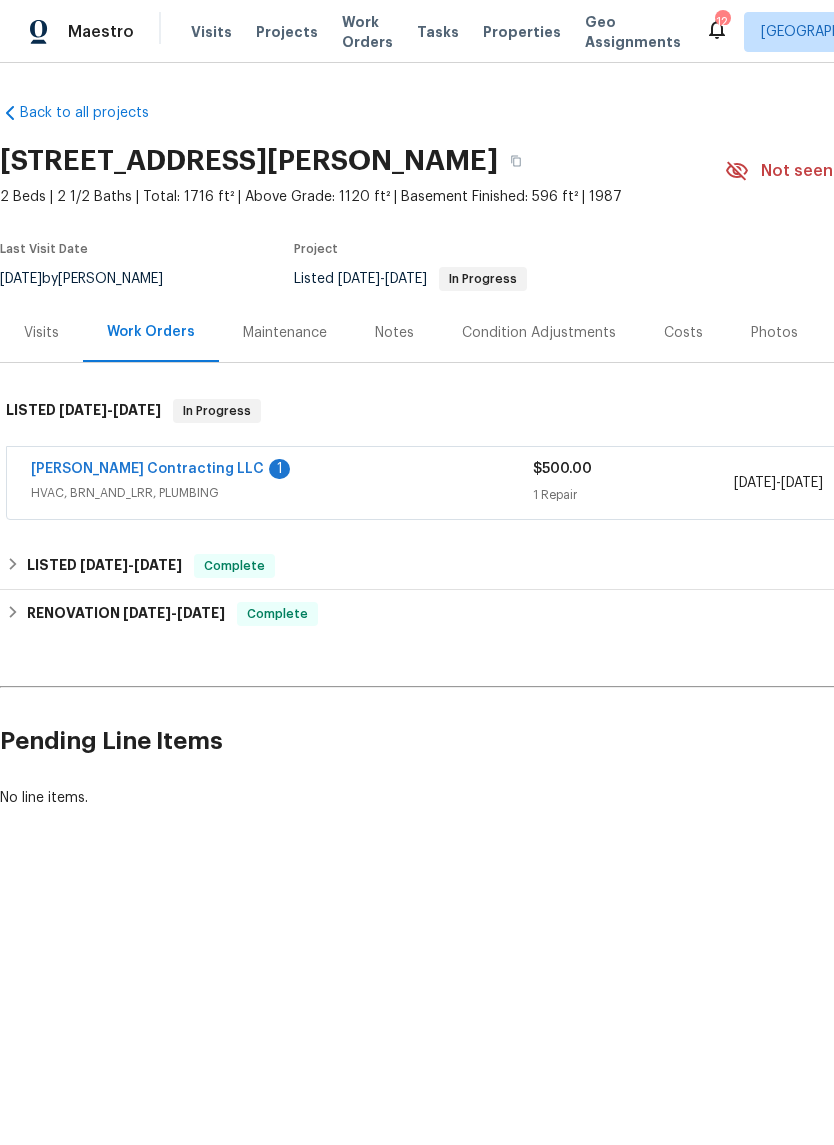 click on "[PERSON_NAME] Contracting LLC" at bounding box center [147, 469] 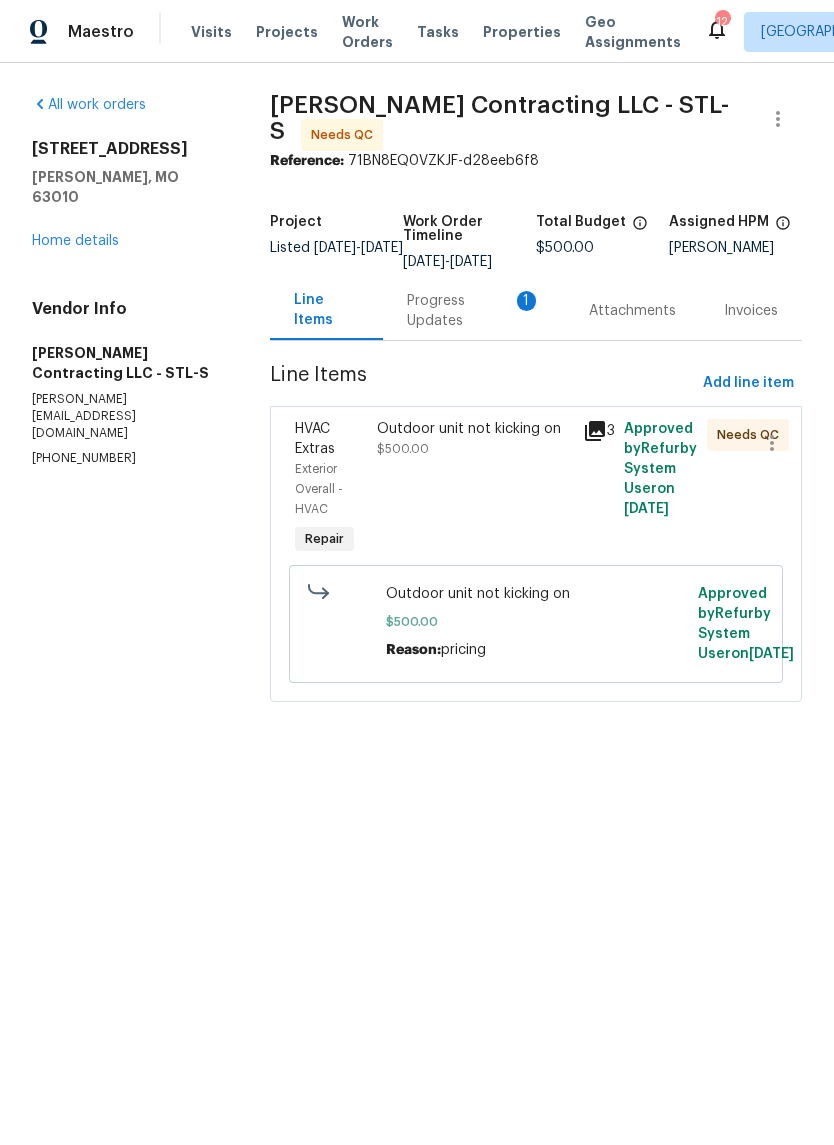 click on "Progress Updates 1" at bounding box center [474, 311] 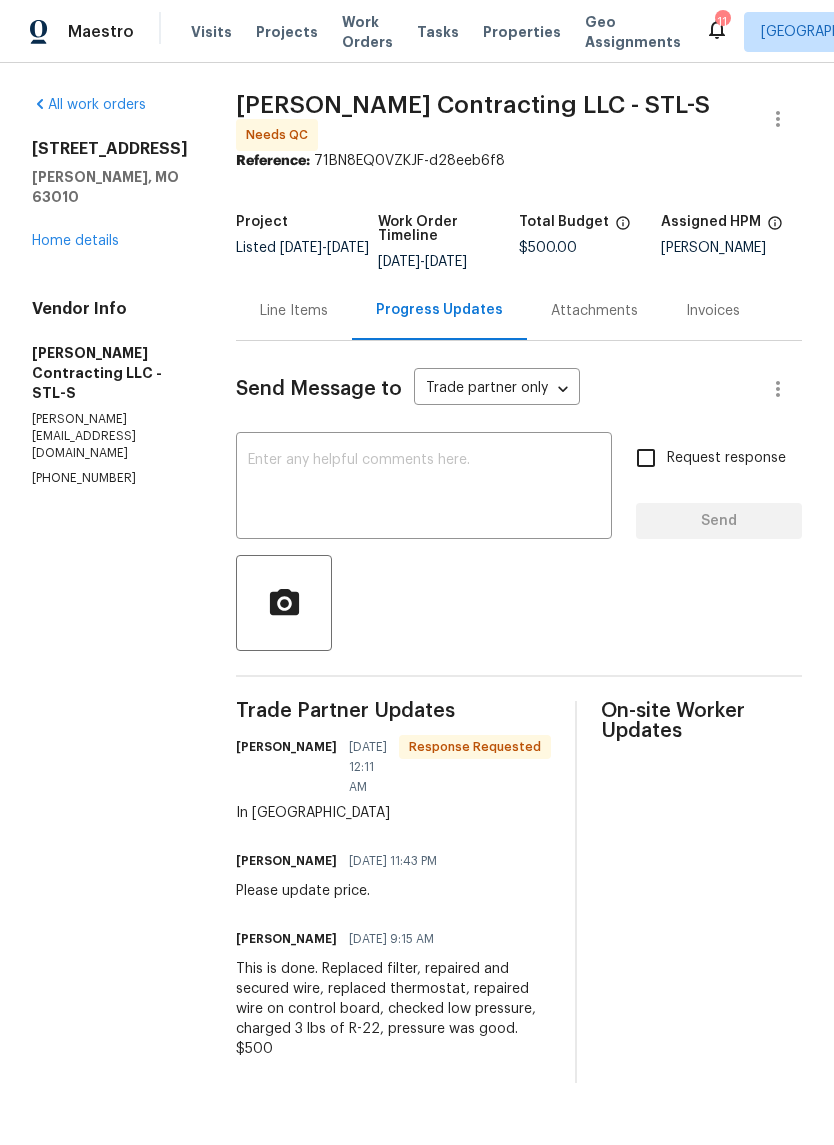 click on "Home details" at bounding box center [75, 241] 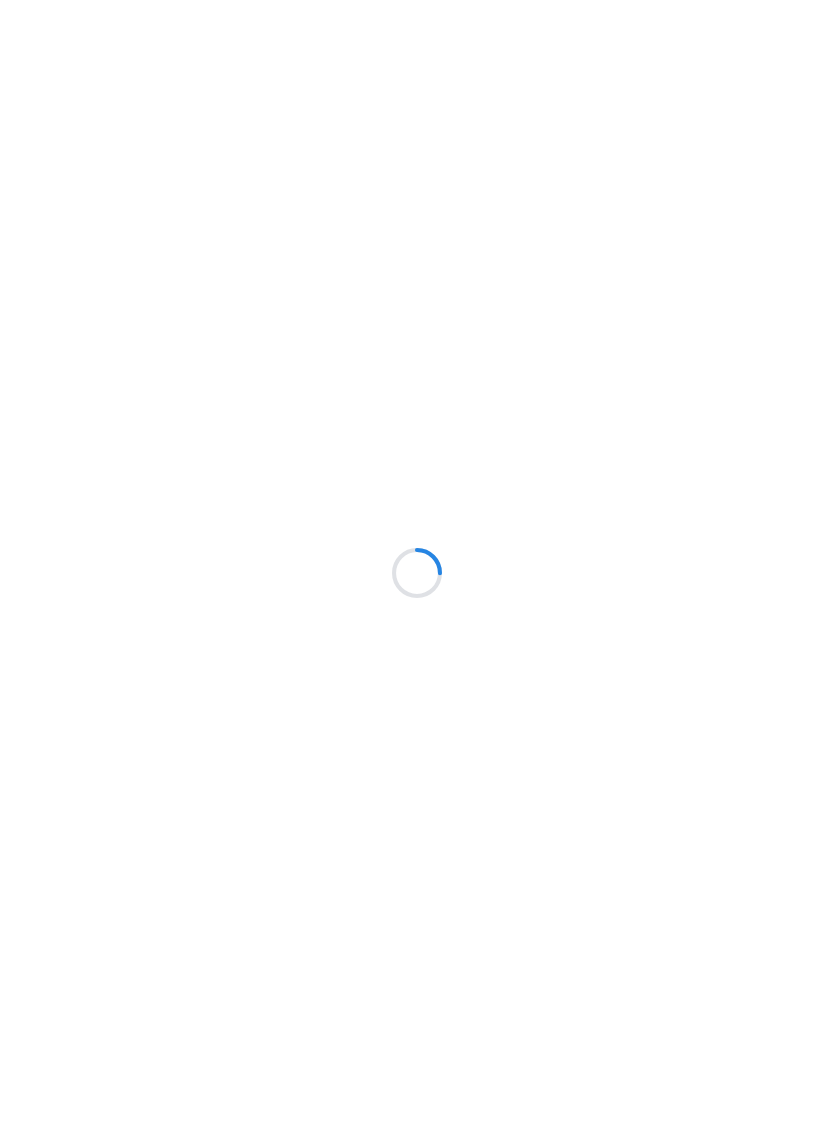 scroll, scrollTop: 0, scrollLeft: 0, axis: both 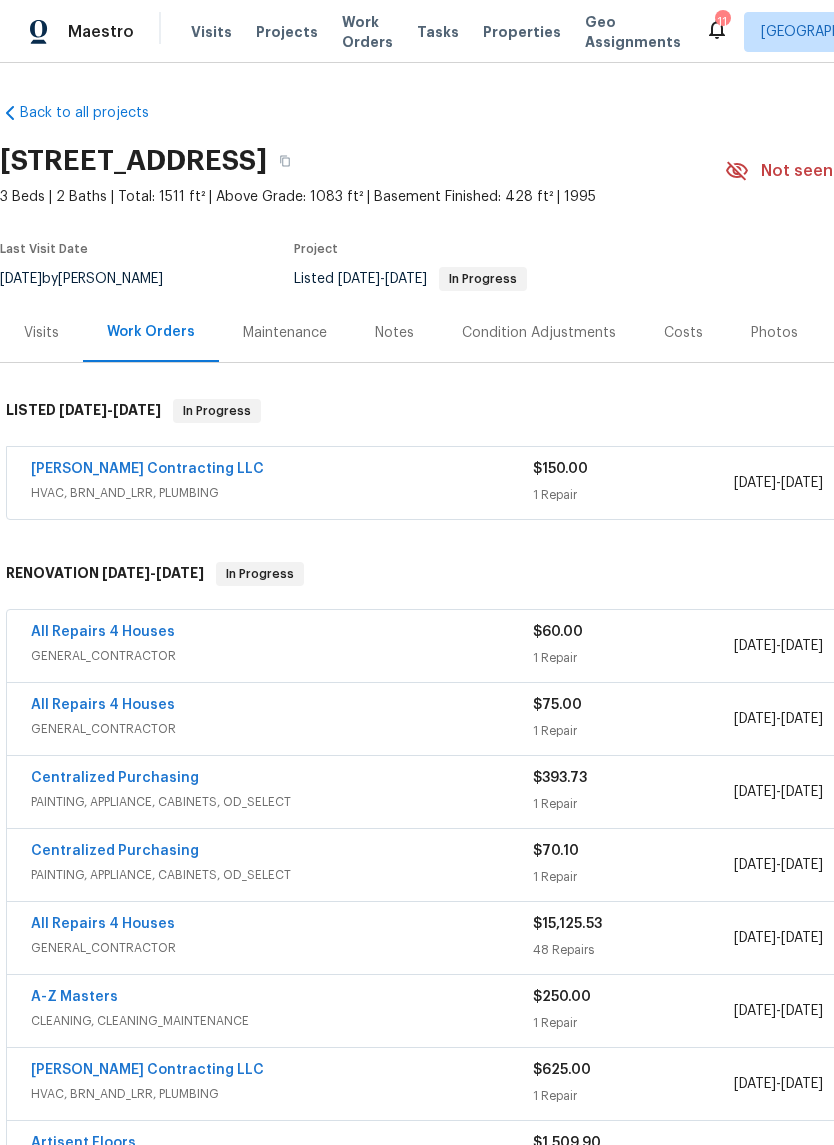 click on "[PERSON_NAME] Contracting LLC" at bounding box center [147, 469] 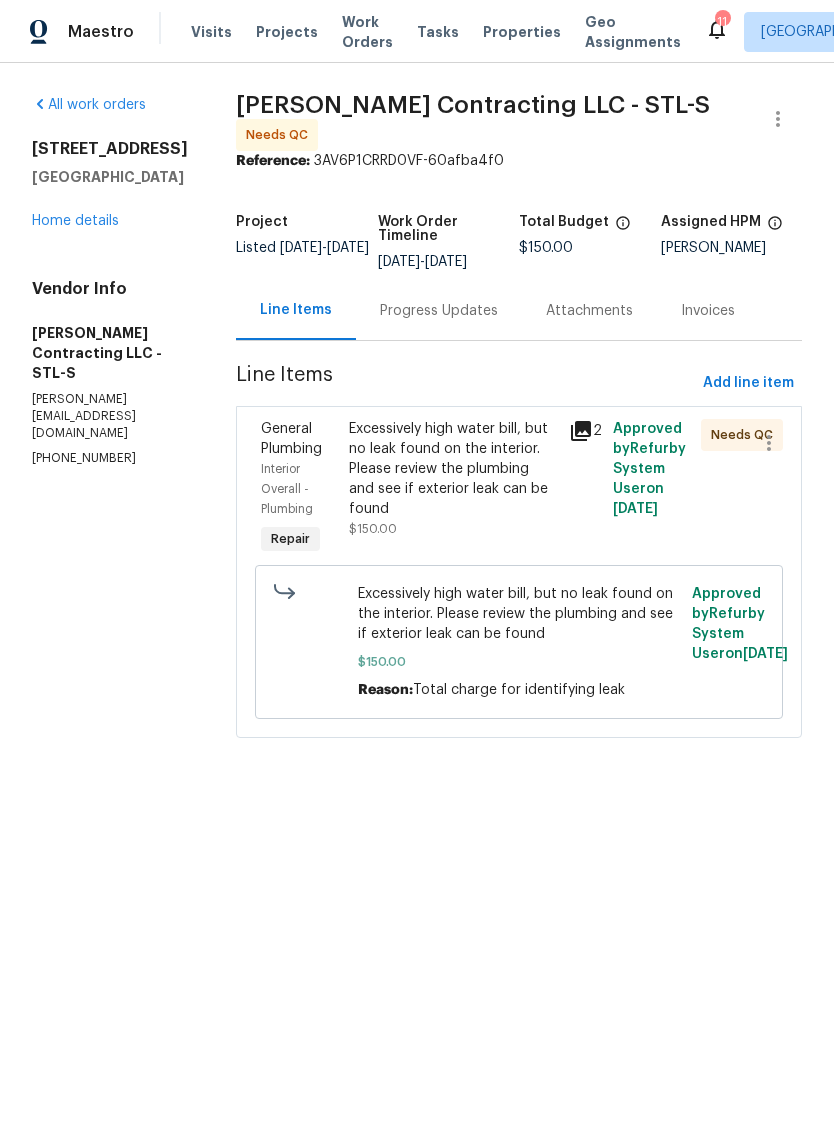 click on "Progress Updates" at bounding box center [439, 310] 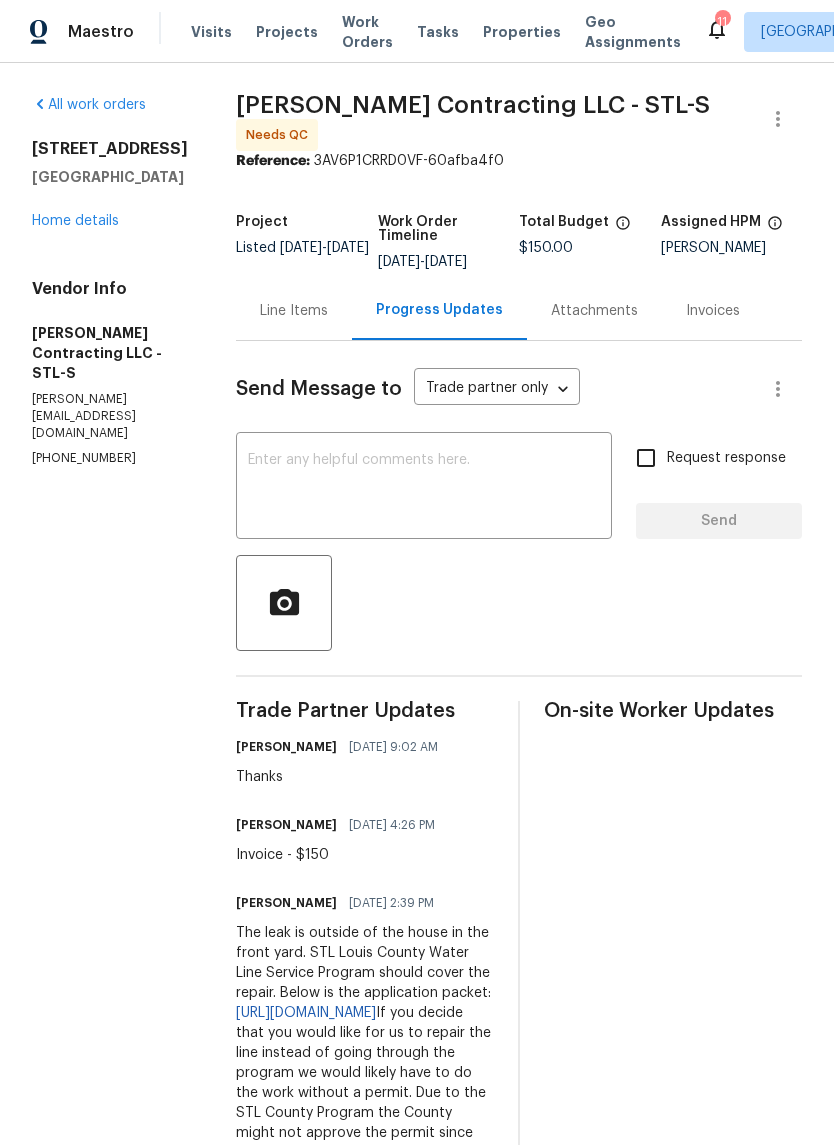 scroll, scrollTop: 0, scrollLeft: 0, axis: both 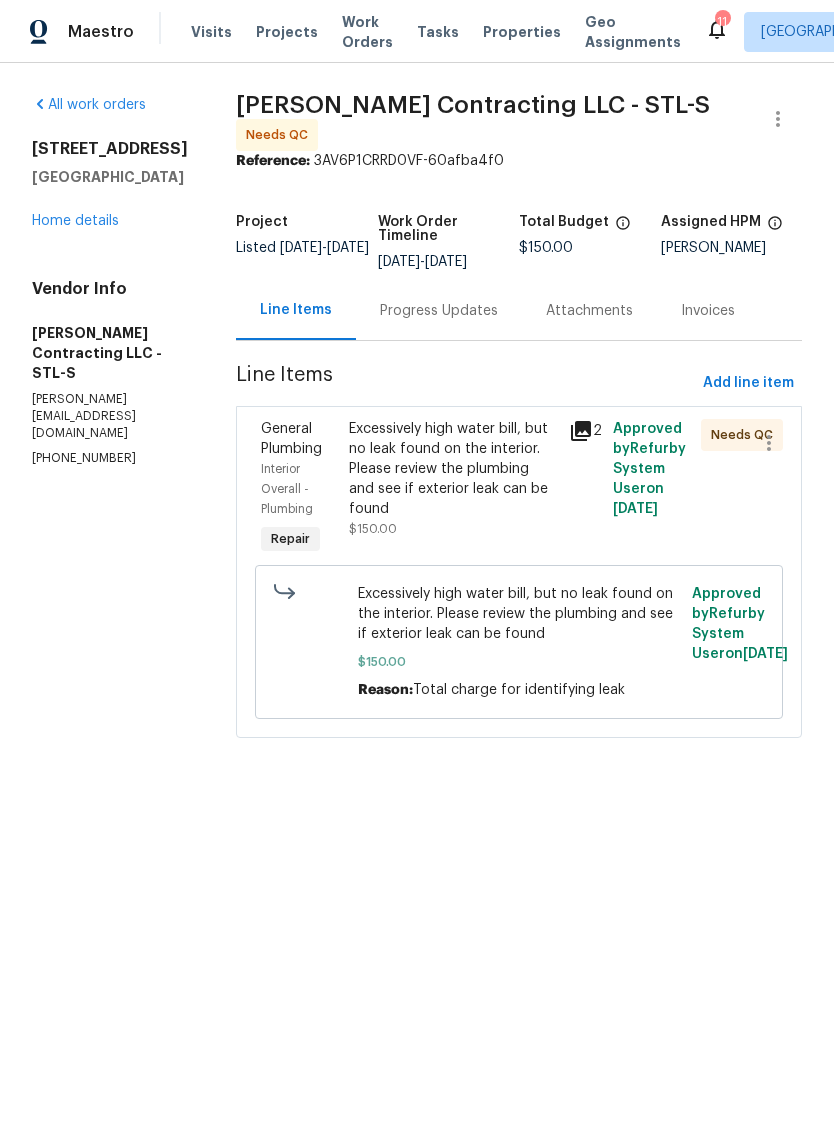 click on "Excessively high water bill, but no leak found on the interior.   Please review the plumbing and see if exterior leak can be found" at bounding box center (453, 469) 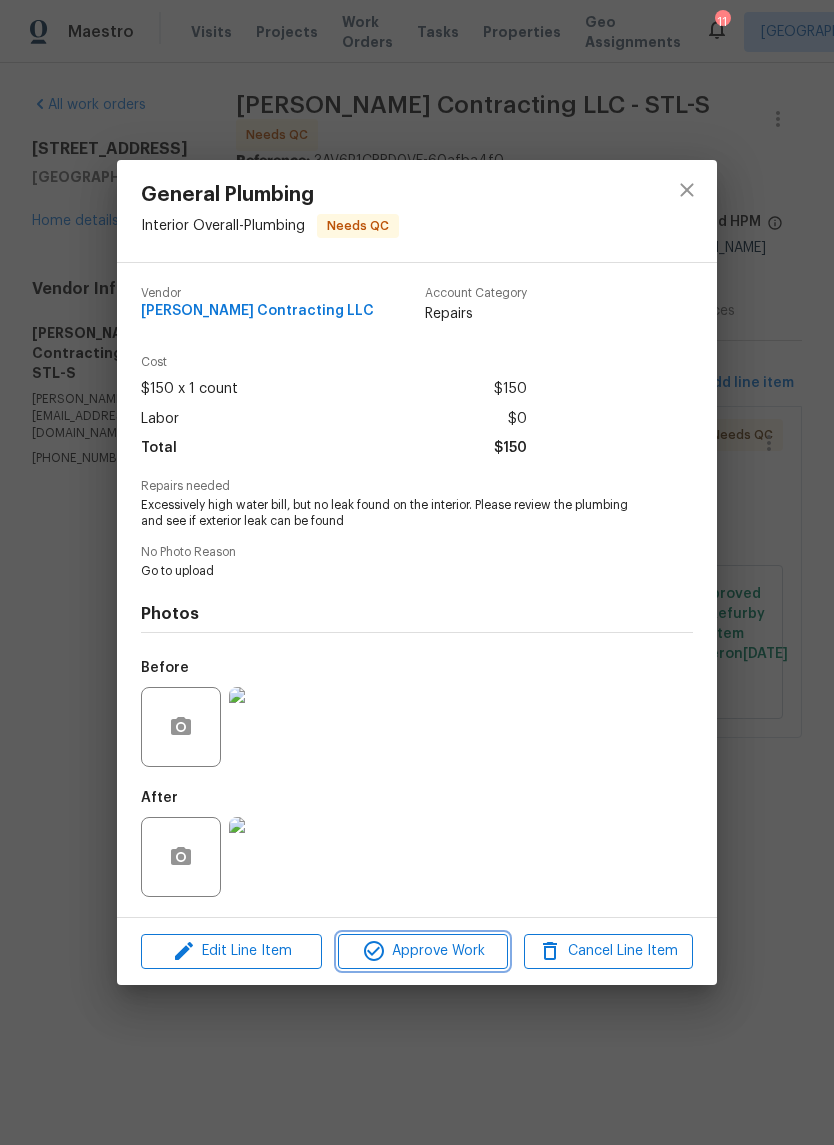 click on "Approve Work" at bounding box center (422, 951) 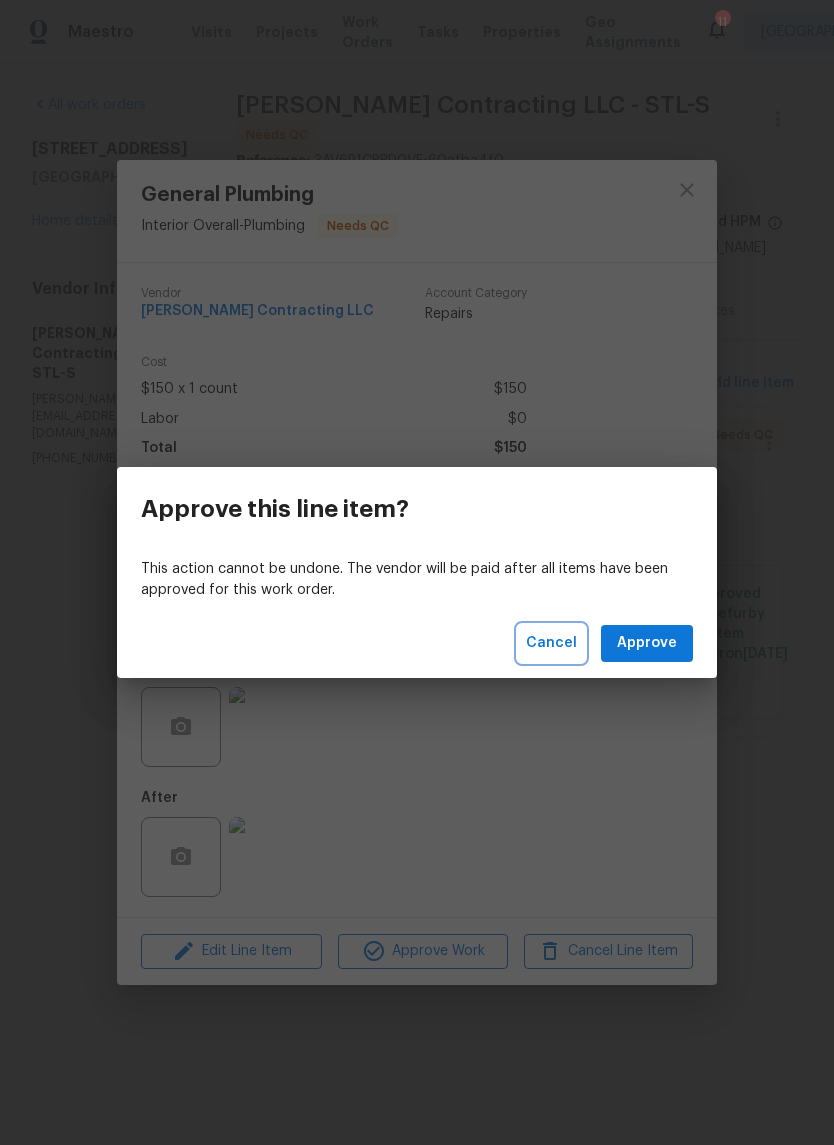 click on "Cancel" at bounding box center (551, 643) 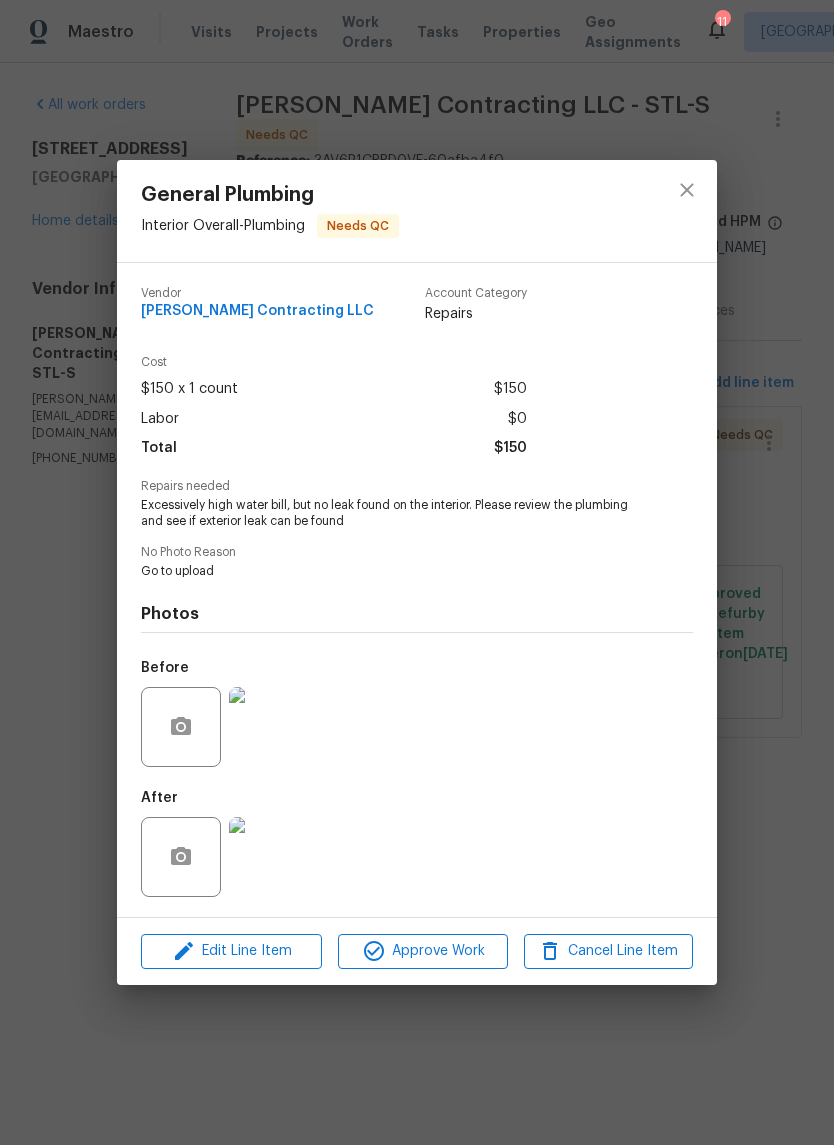 click at bounding box center (269, 857) 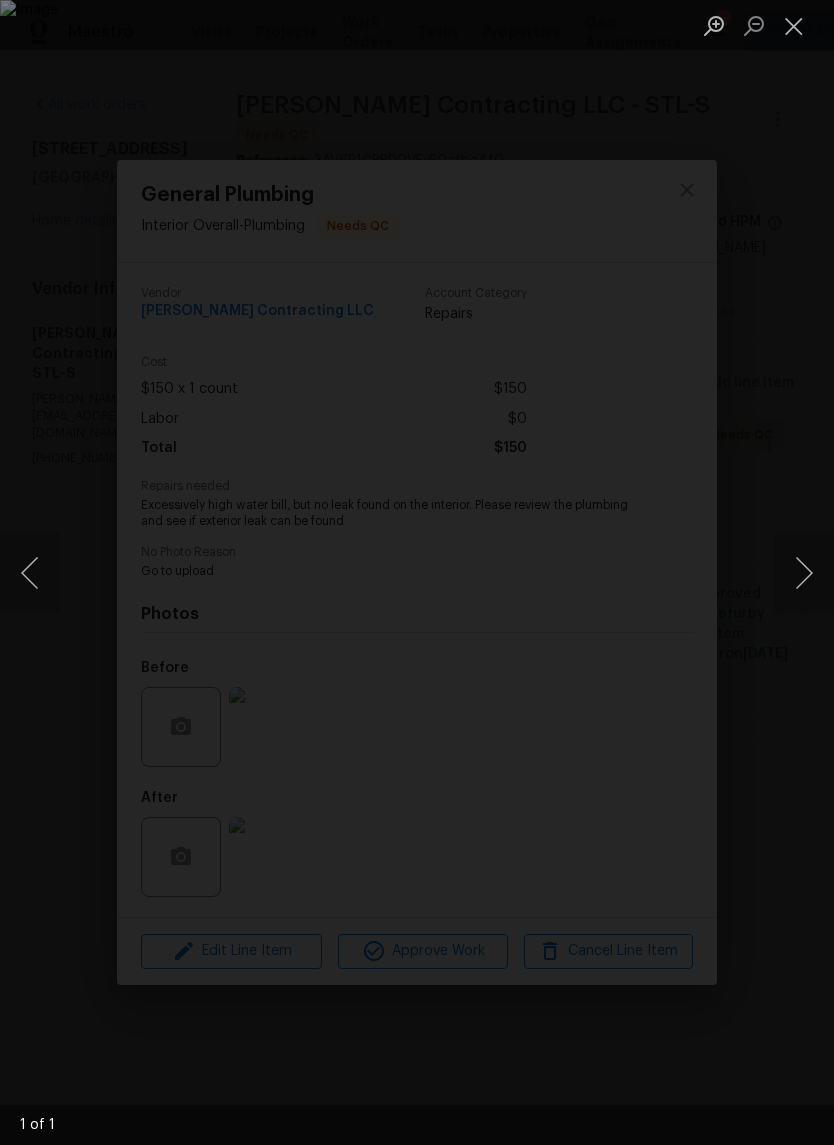 click at bounding box center [794, 25] 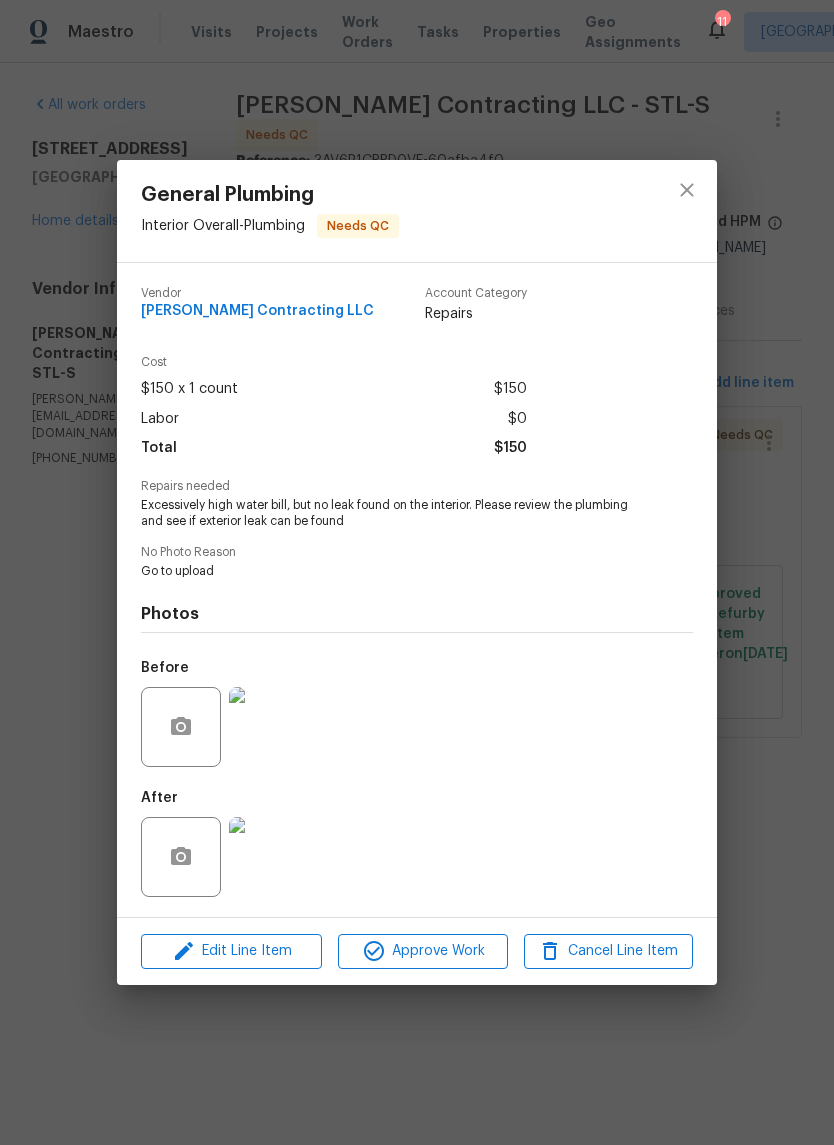 click at bounding box center (269, 727) 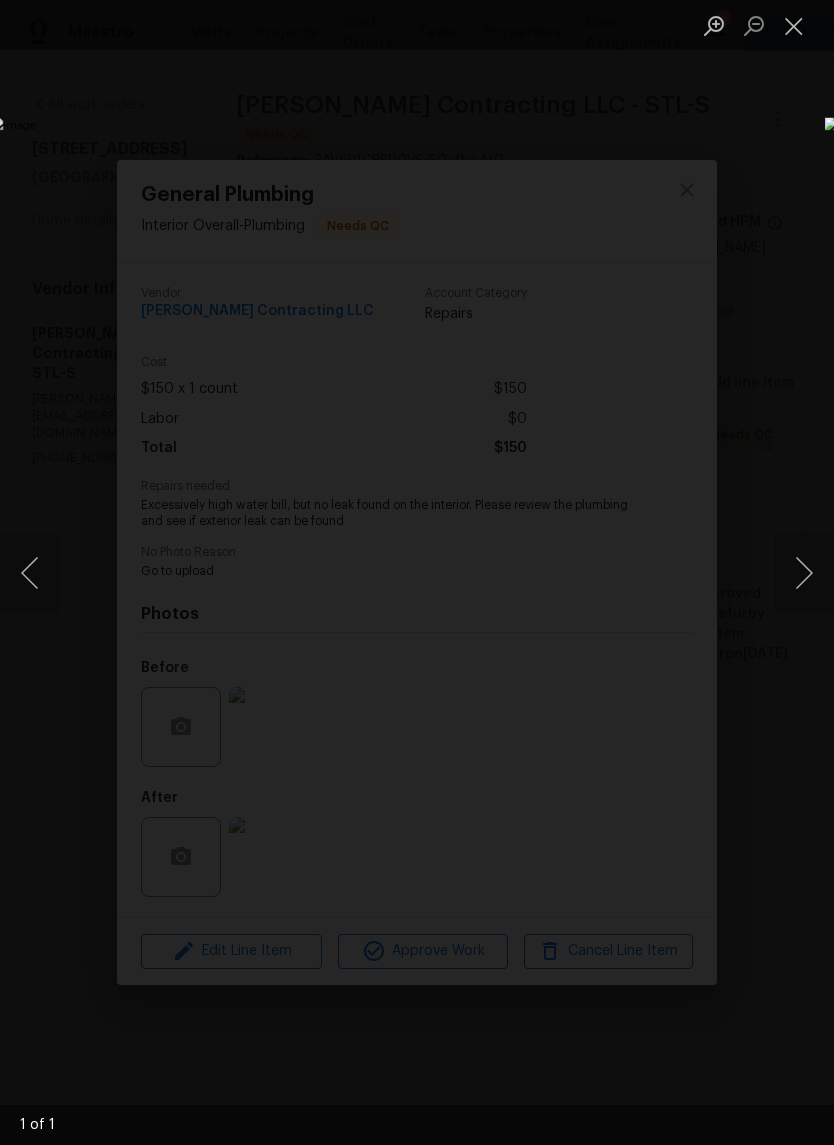 click at bounding box center (794, 25) 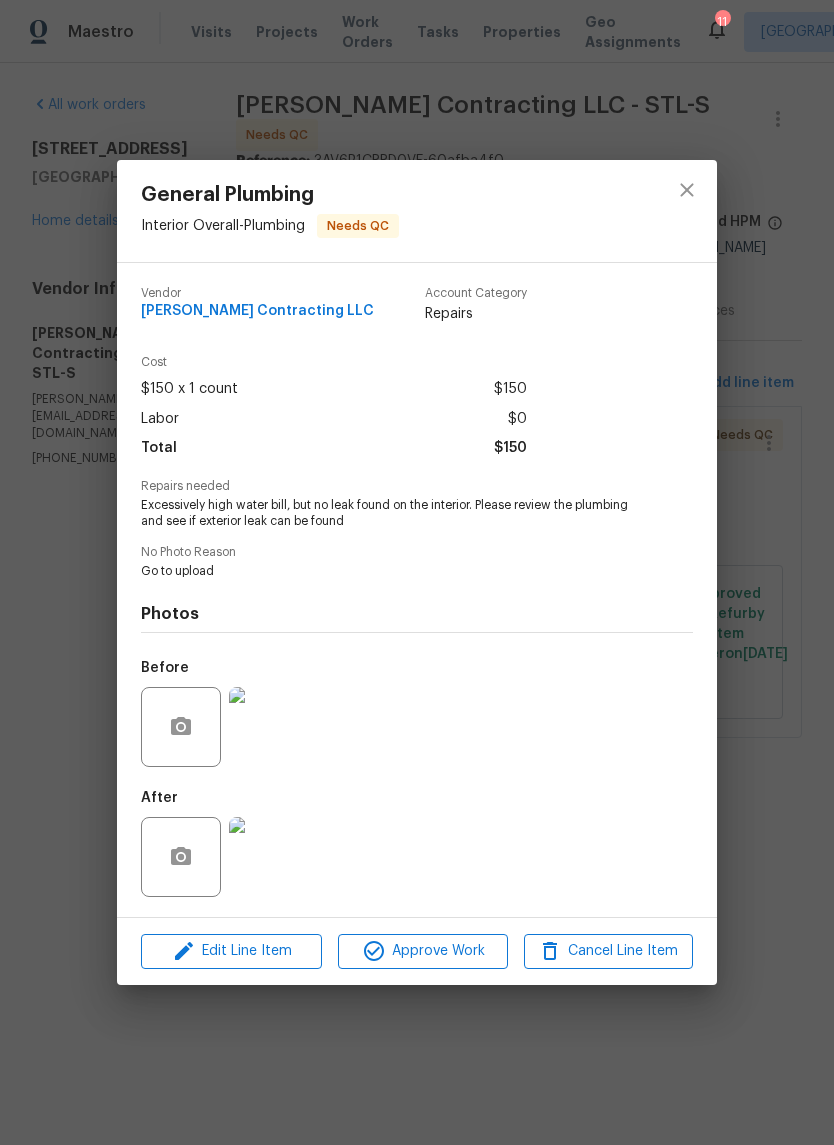 click at bounding box center [269, 727] 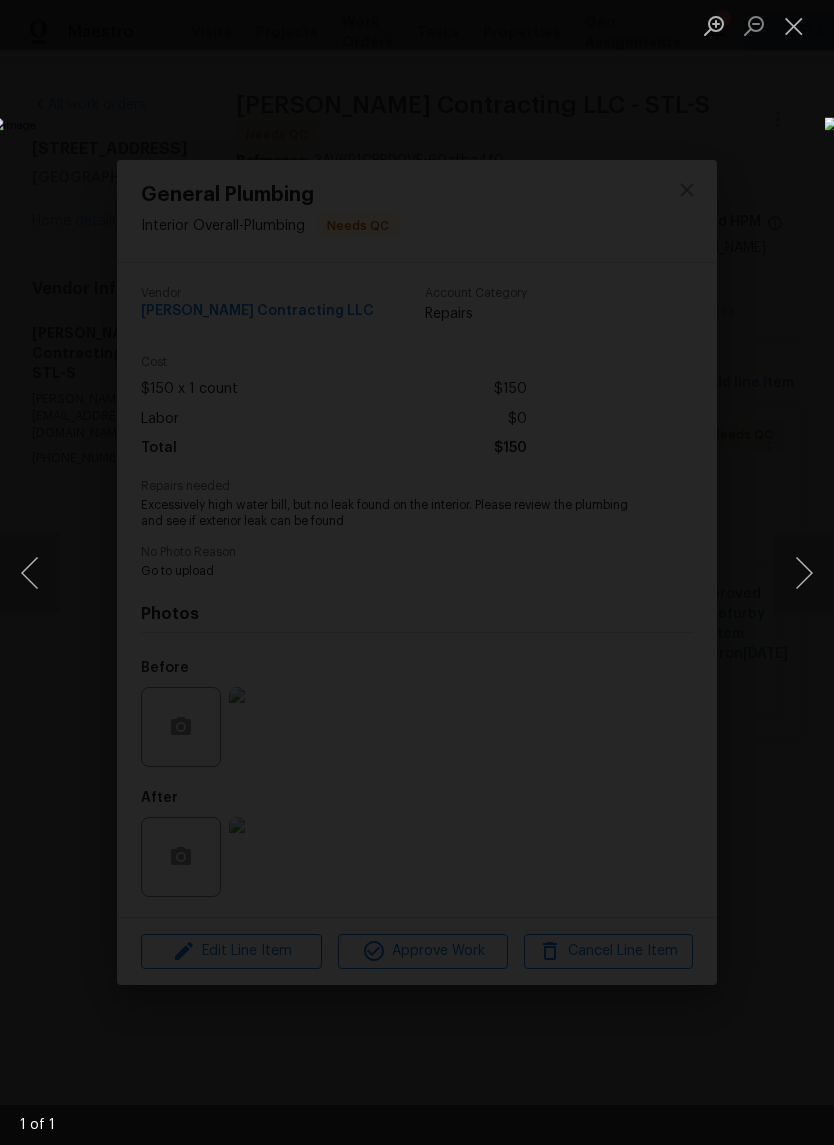 click at bounding box center [794, 25] 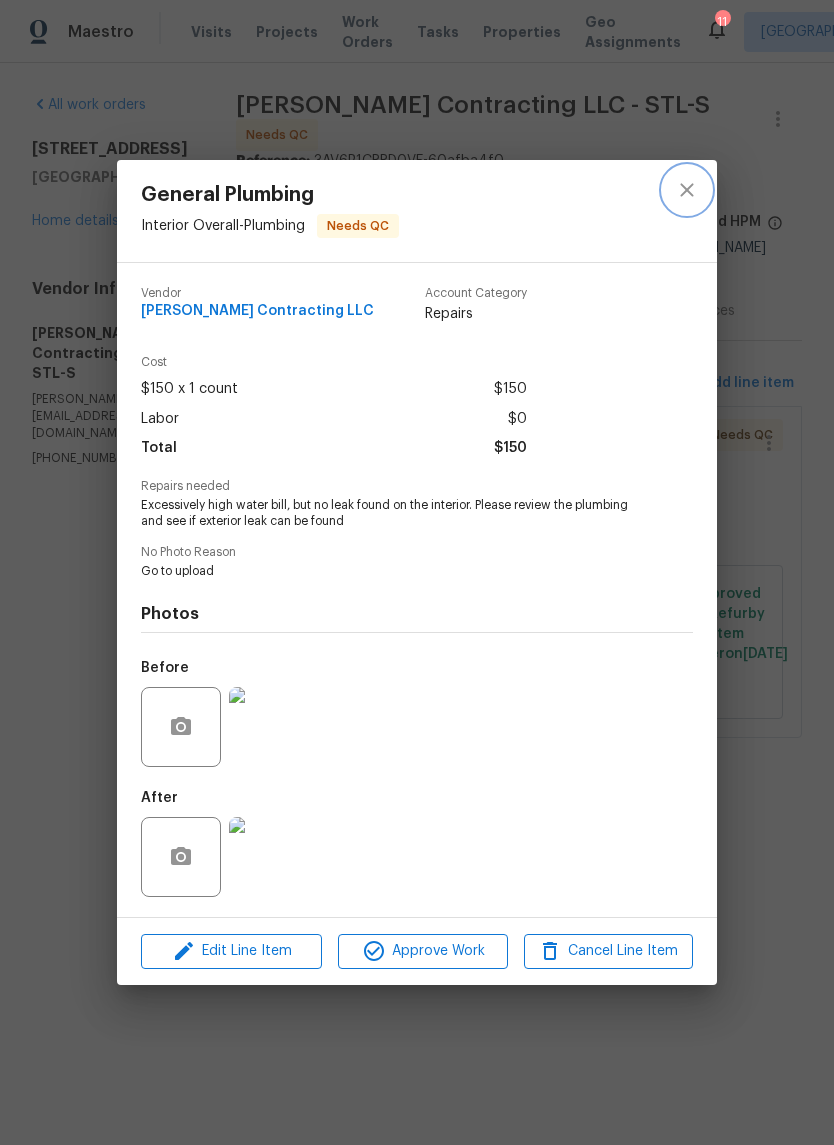 click 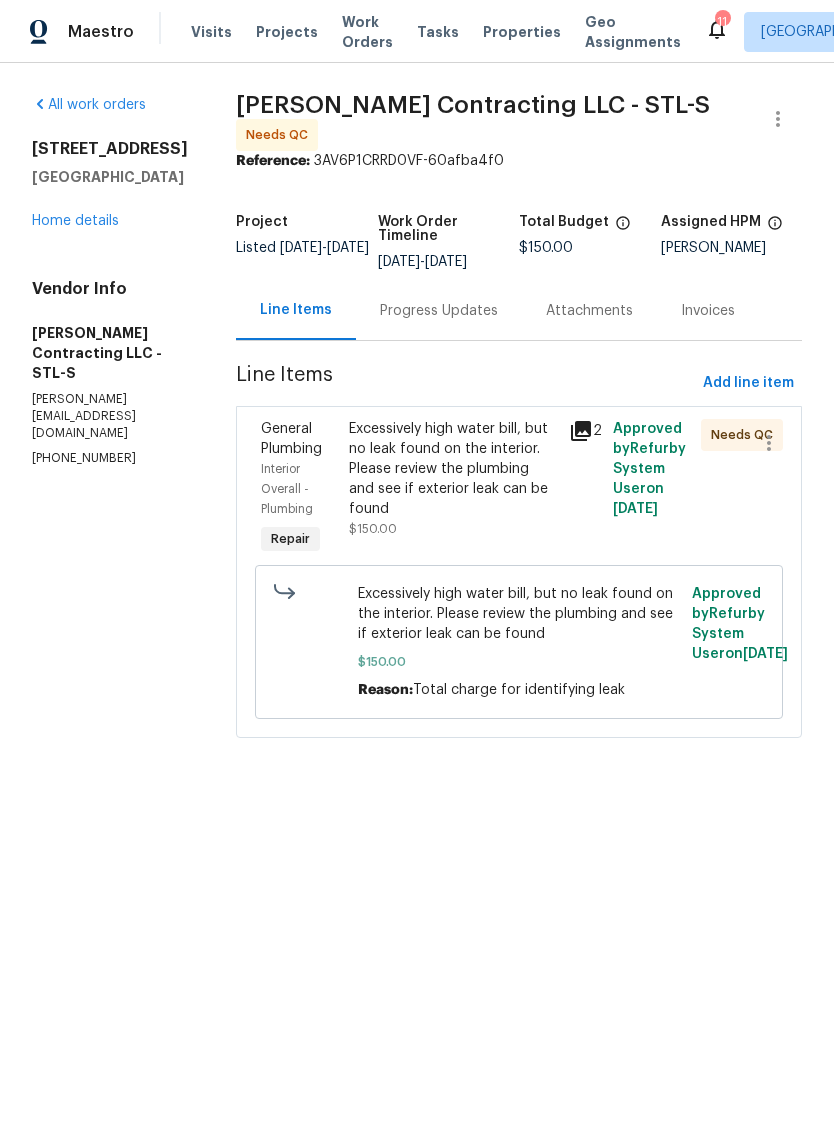 click on "Excessively high water bill, but no leak found on the interior.   Please review the plumbing and see if exterior leak can be found" at bounding box center (453, 469) 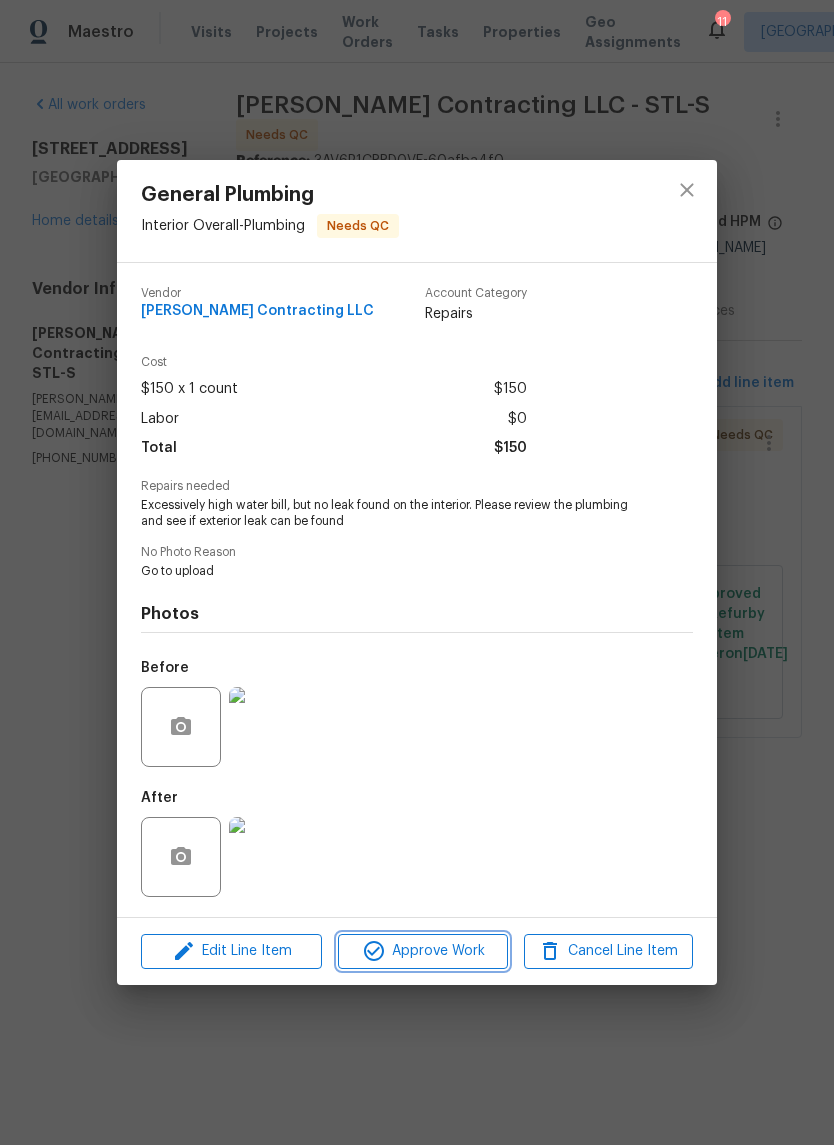 click on "Approve Work" at bounding box center (422, 951) 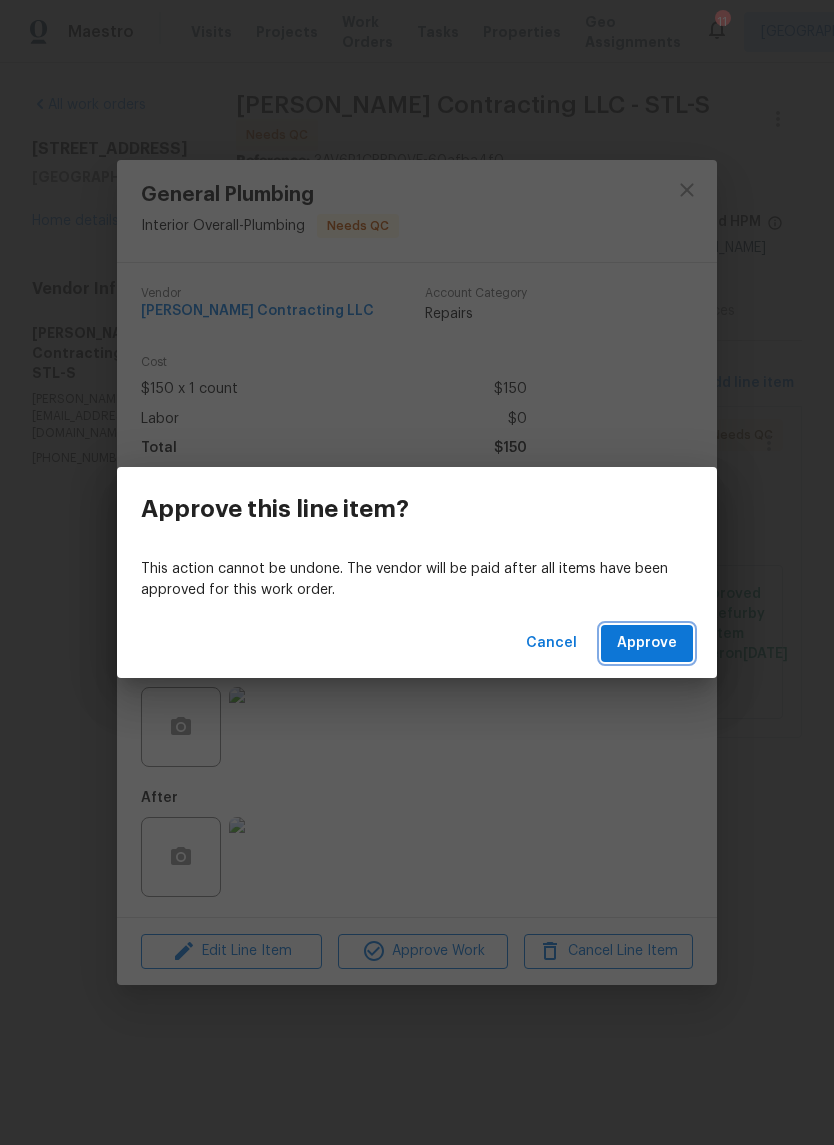 click on "Approve" at bounding box center [647, 643] 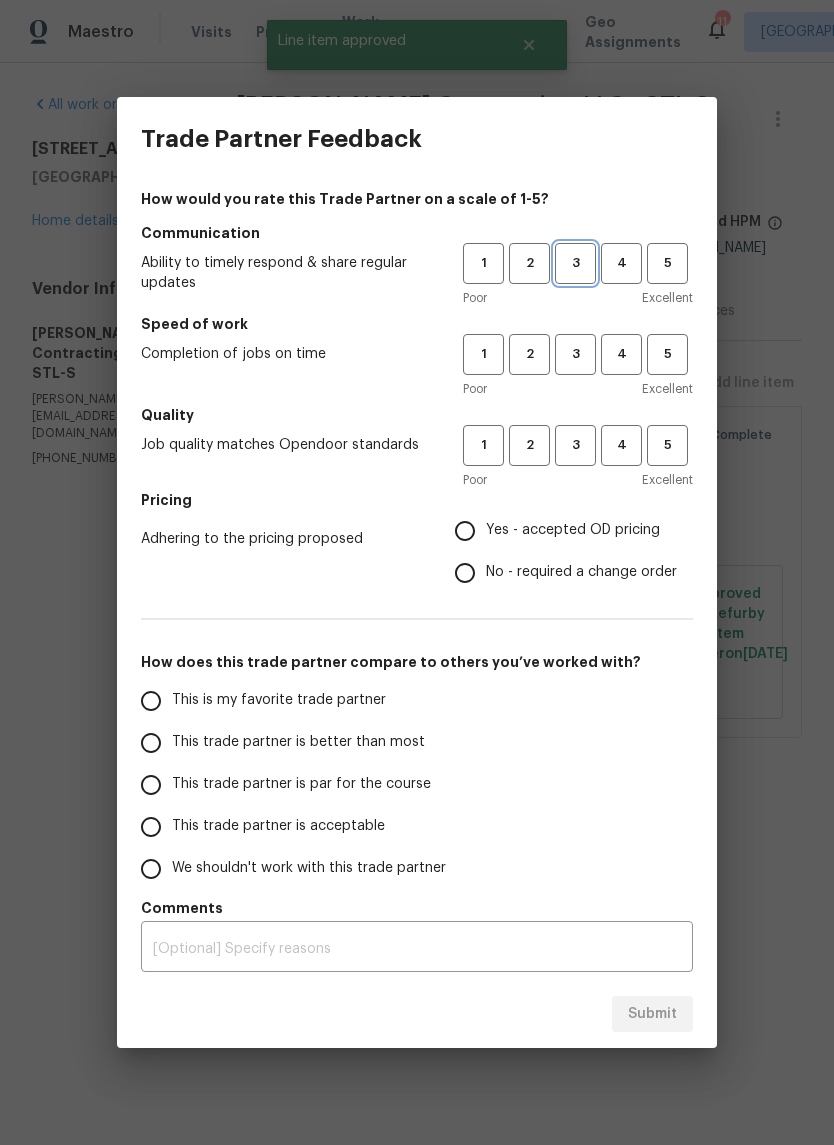 click on "3" at bounding box center (575, 263) 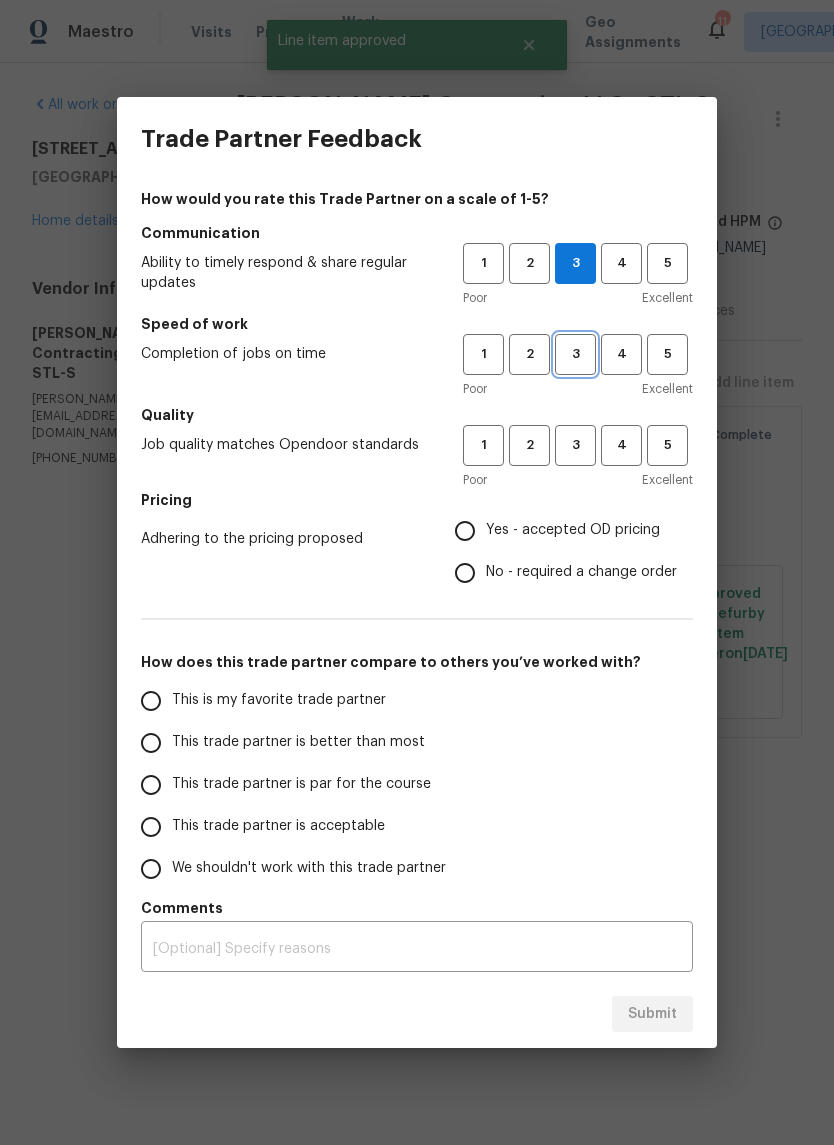 click on "3" at bounding box center (575, 354) 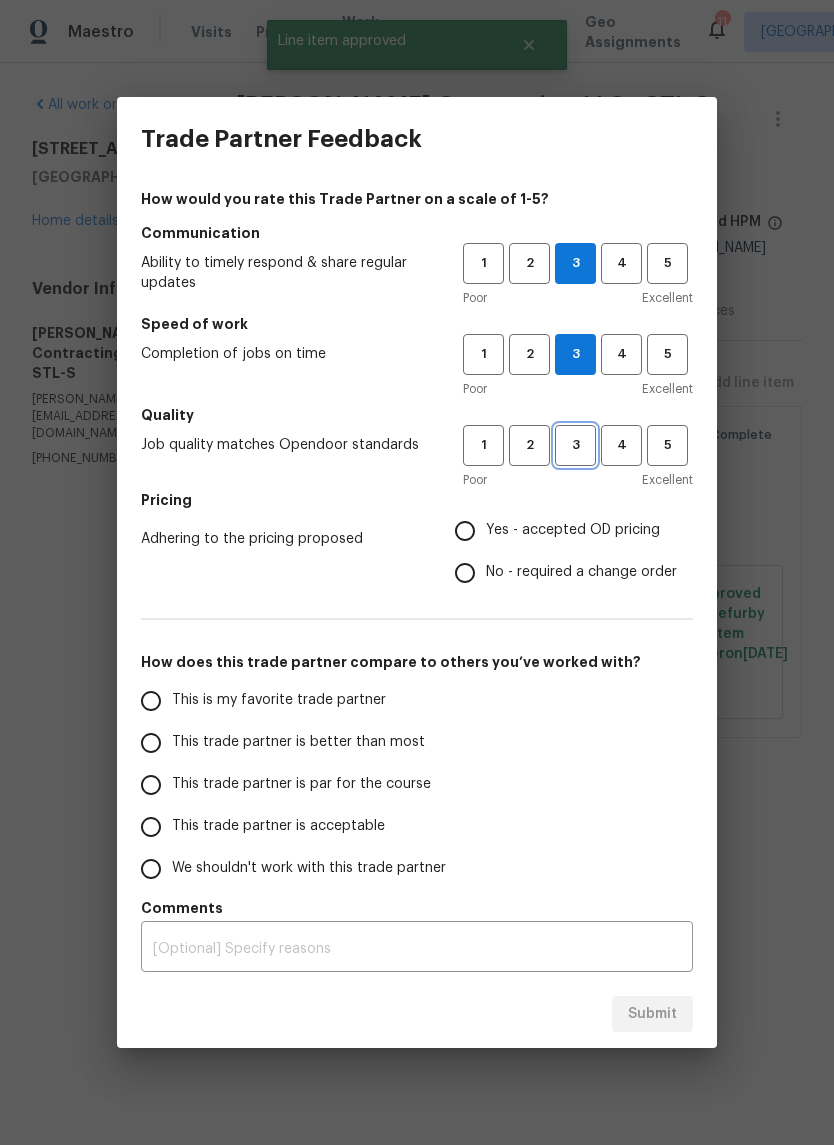 click on "3" at bounding box center (575, 445) 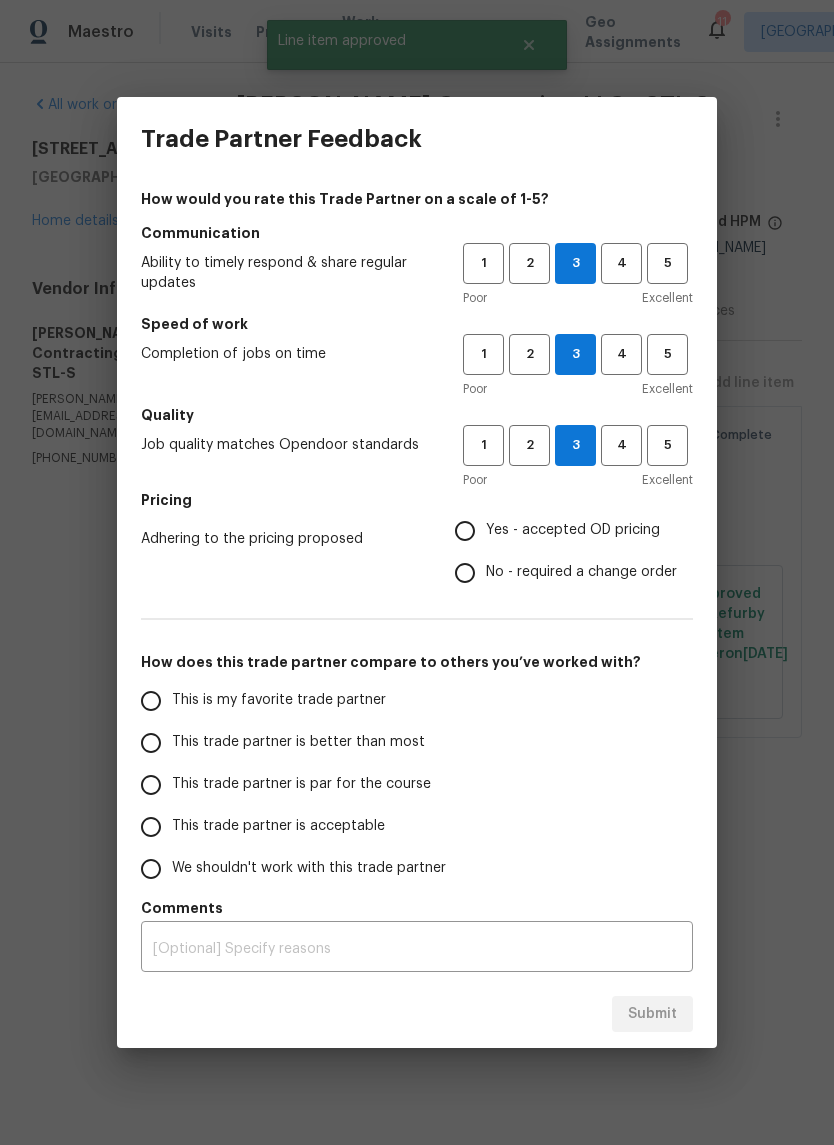 click on "Yes - accepted OD pricing" at bounding box center [573, 530] 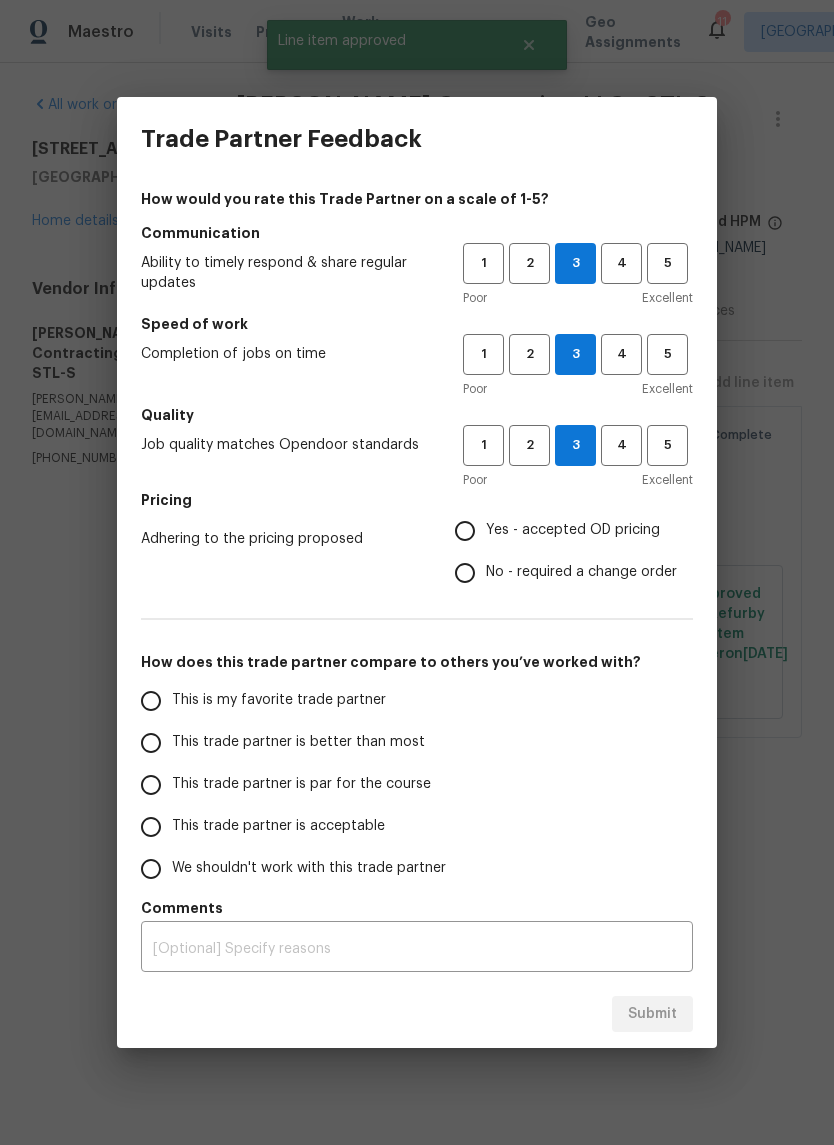 click on "Yes - accepted OD pricing" at bounding box center [465, 531] 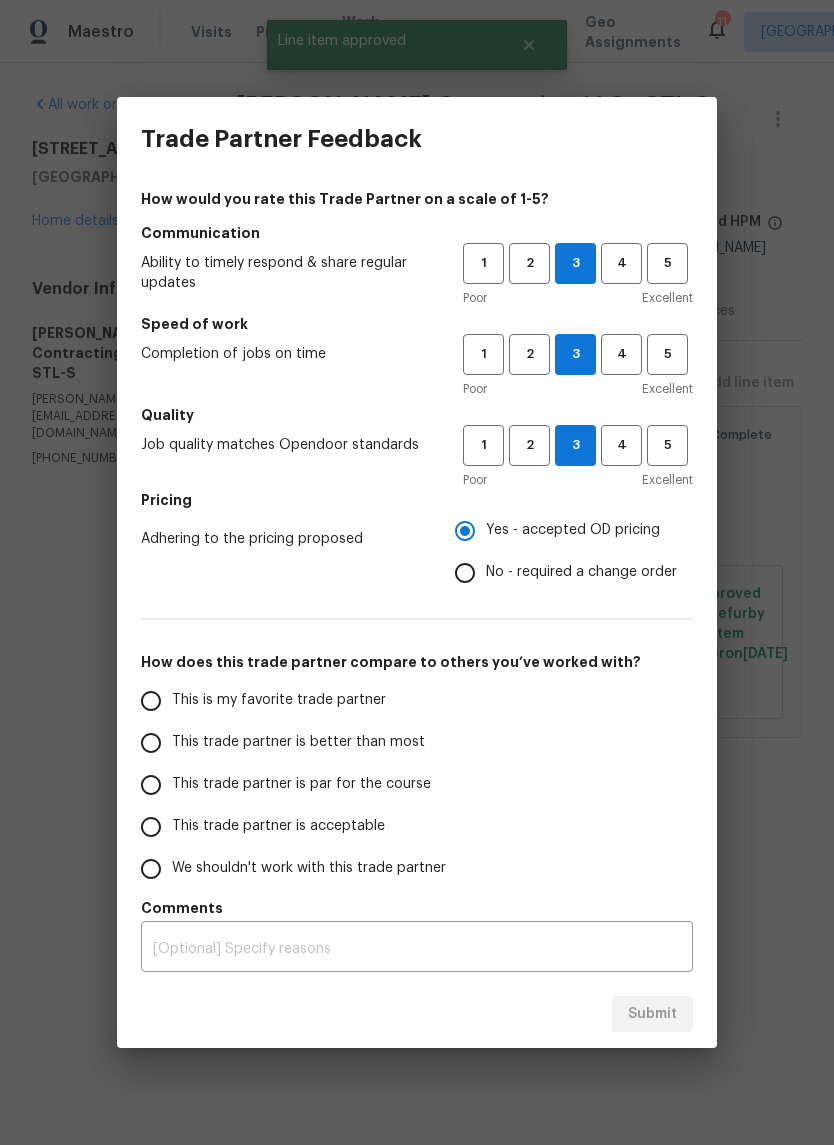 click on "This trade partner is par for the course" at bounding box center [301, 784] 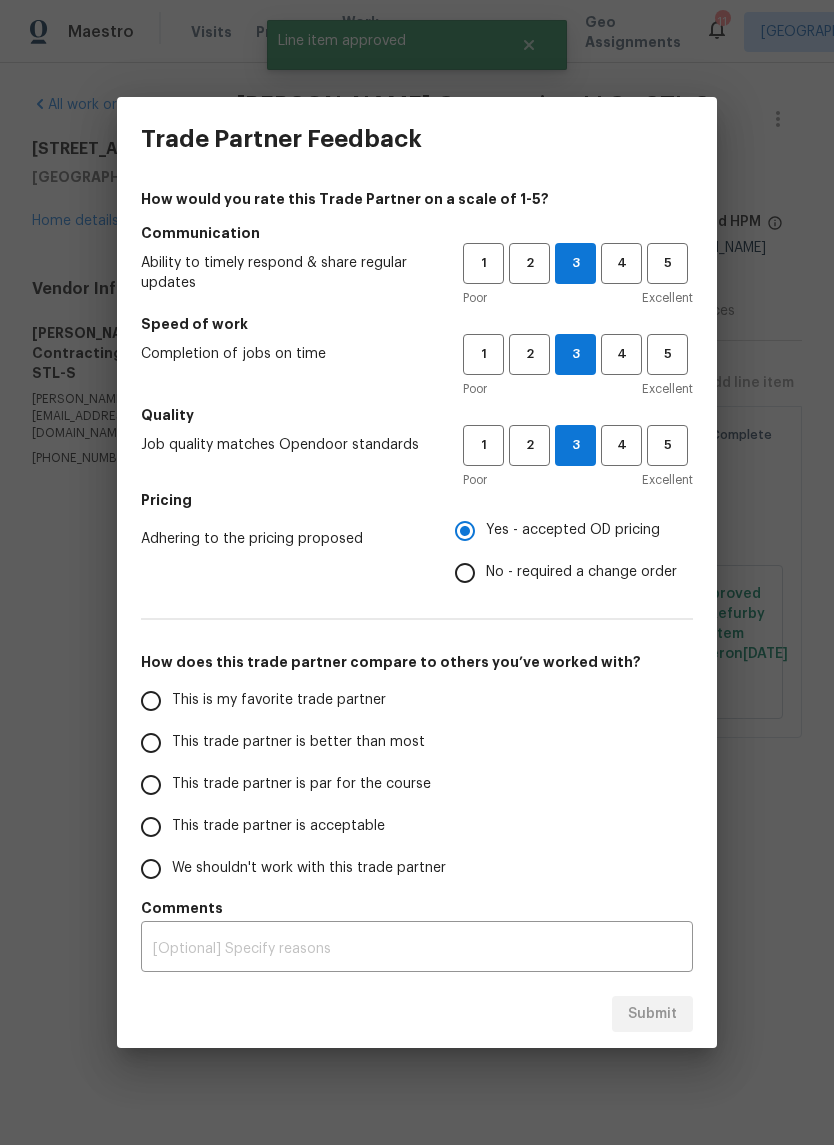 click on "This trade partner is par for the course" at bounding box center (151, 785) 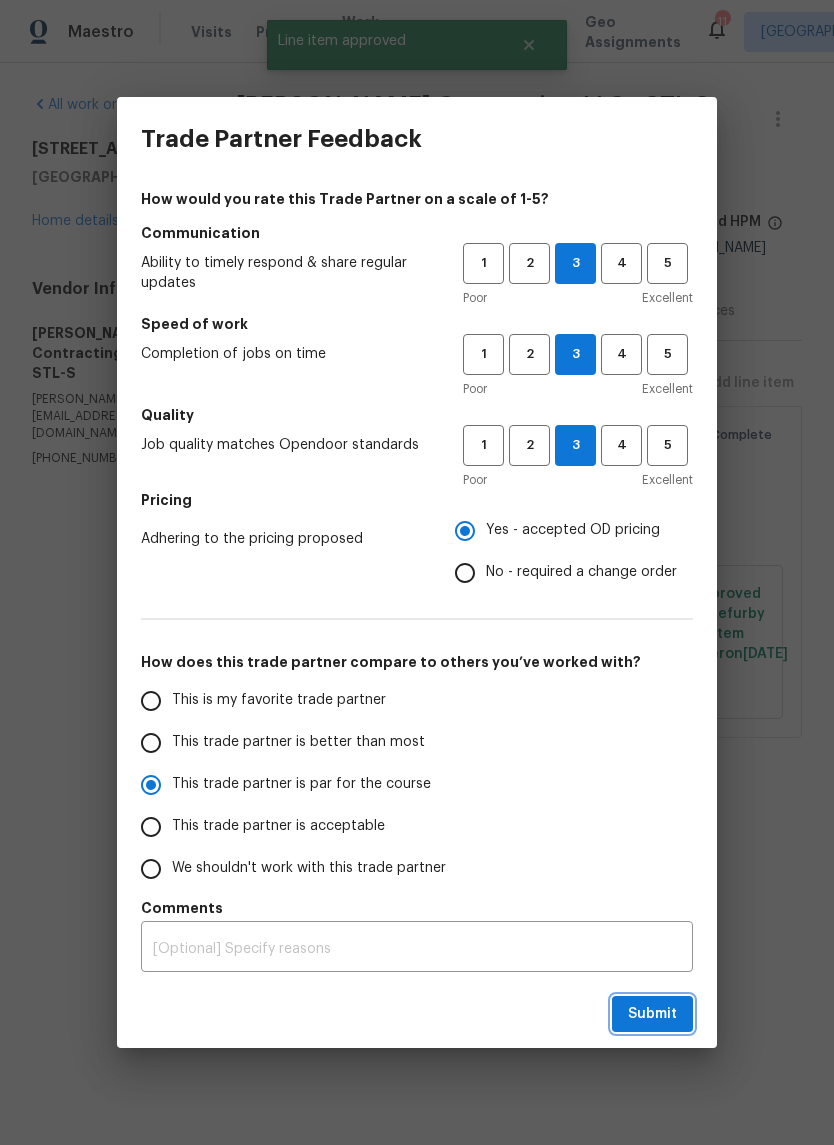 click on "Submit" at bounding box center [652, 1014] 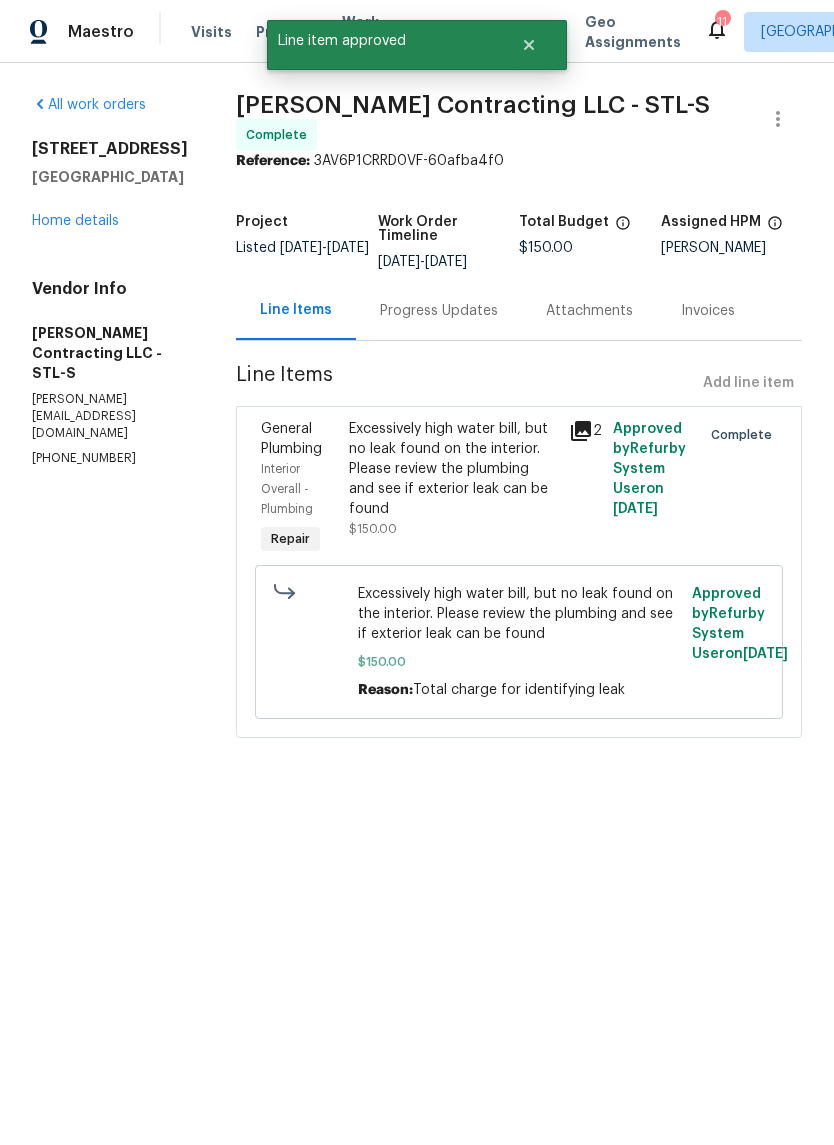 radio on "false" 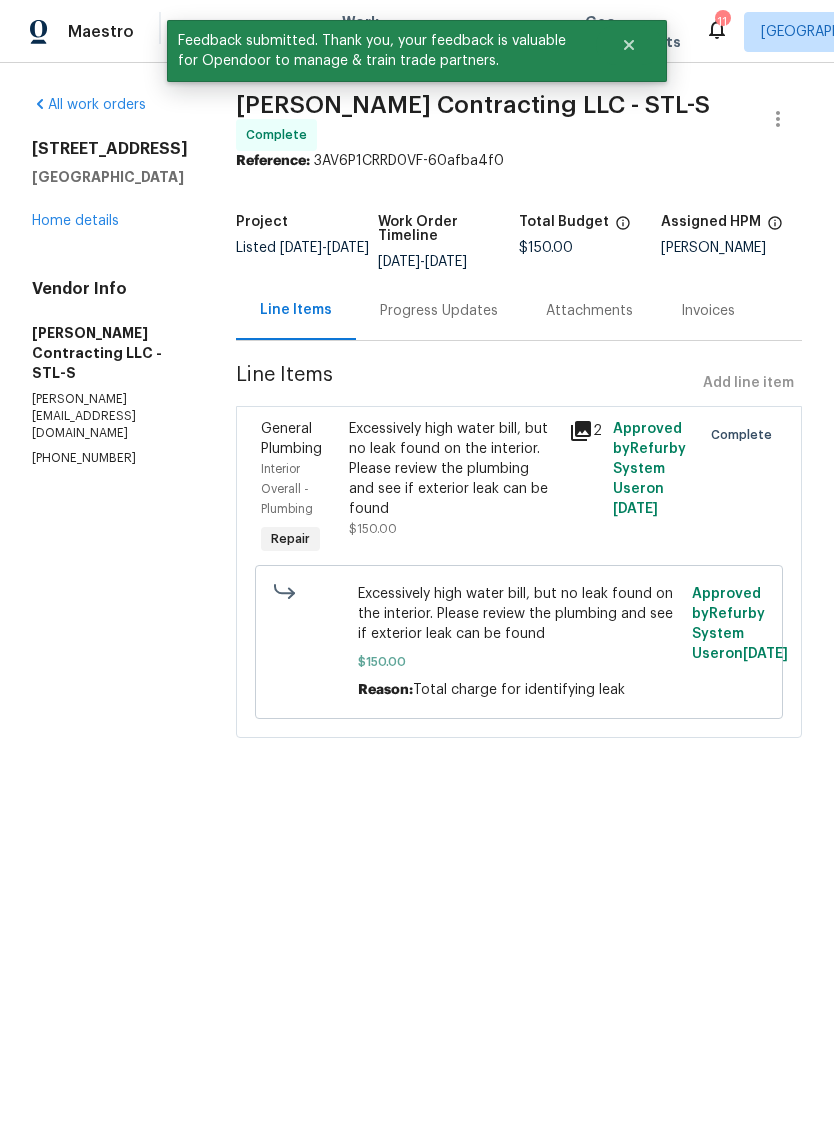 click on "Home details" at bounding box center [75, 221] 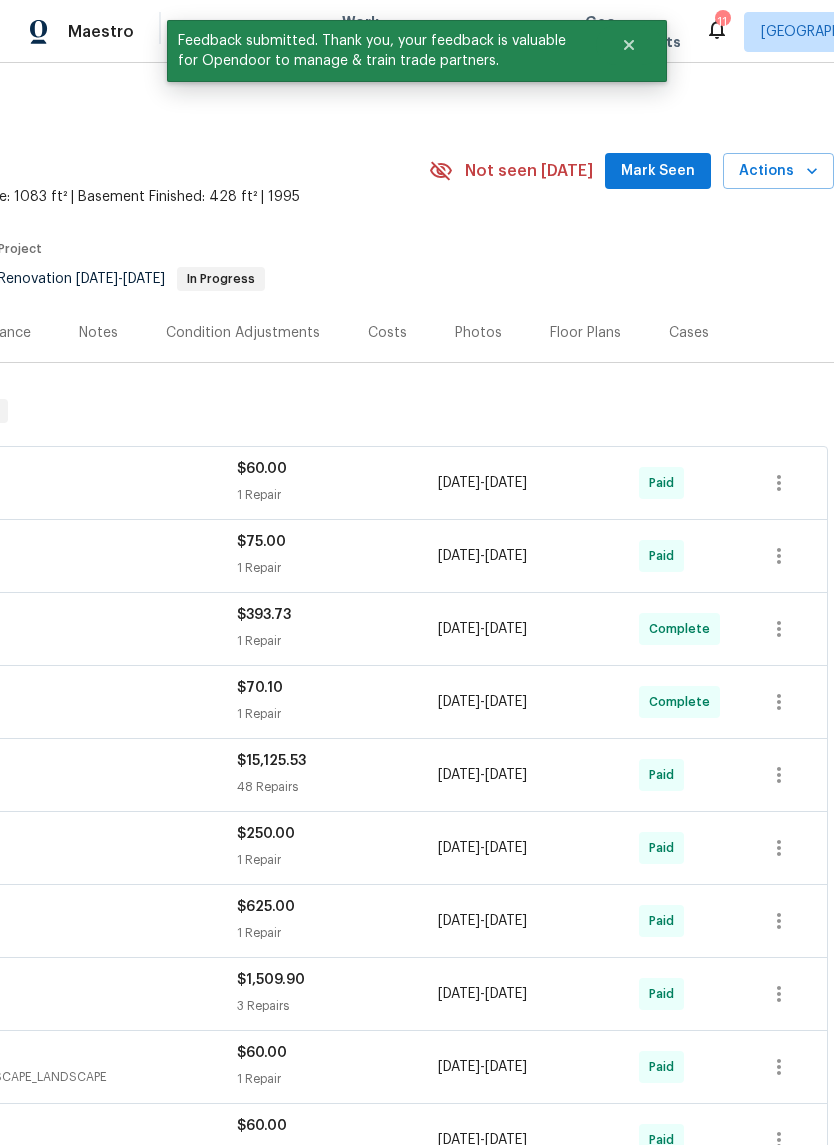 scroll, scrollTop: 0, scrollLeft: 296, axis: horizontal 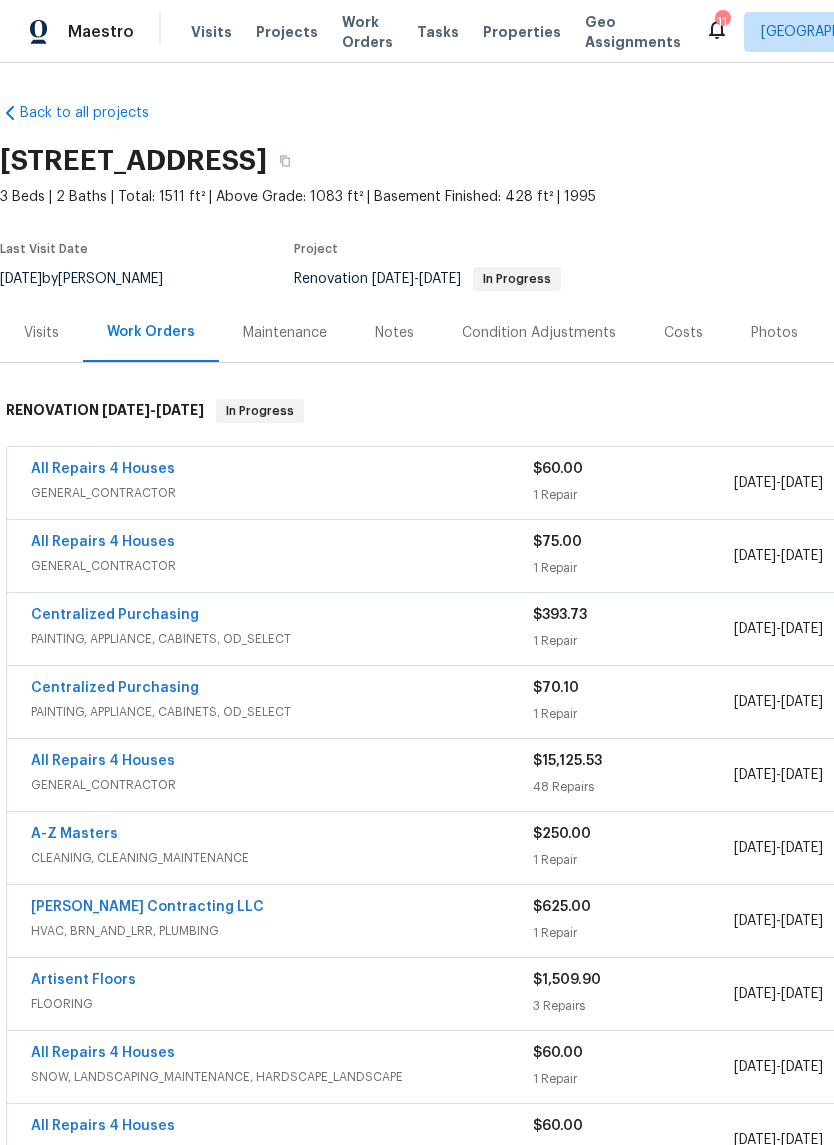 click on "Projects" at bounding box center [287, 32] 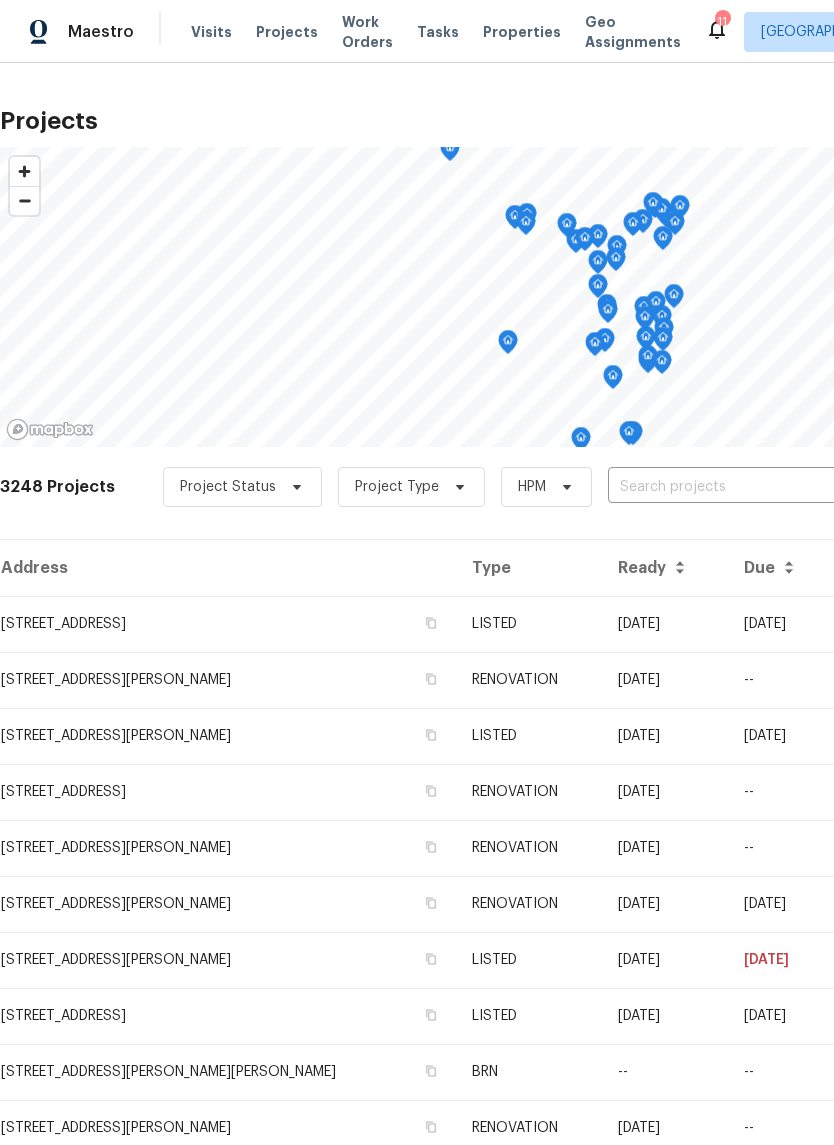 click on "Properties" at bounding box center (522, 32) 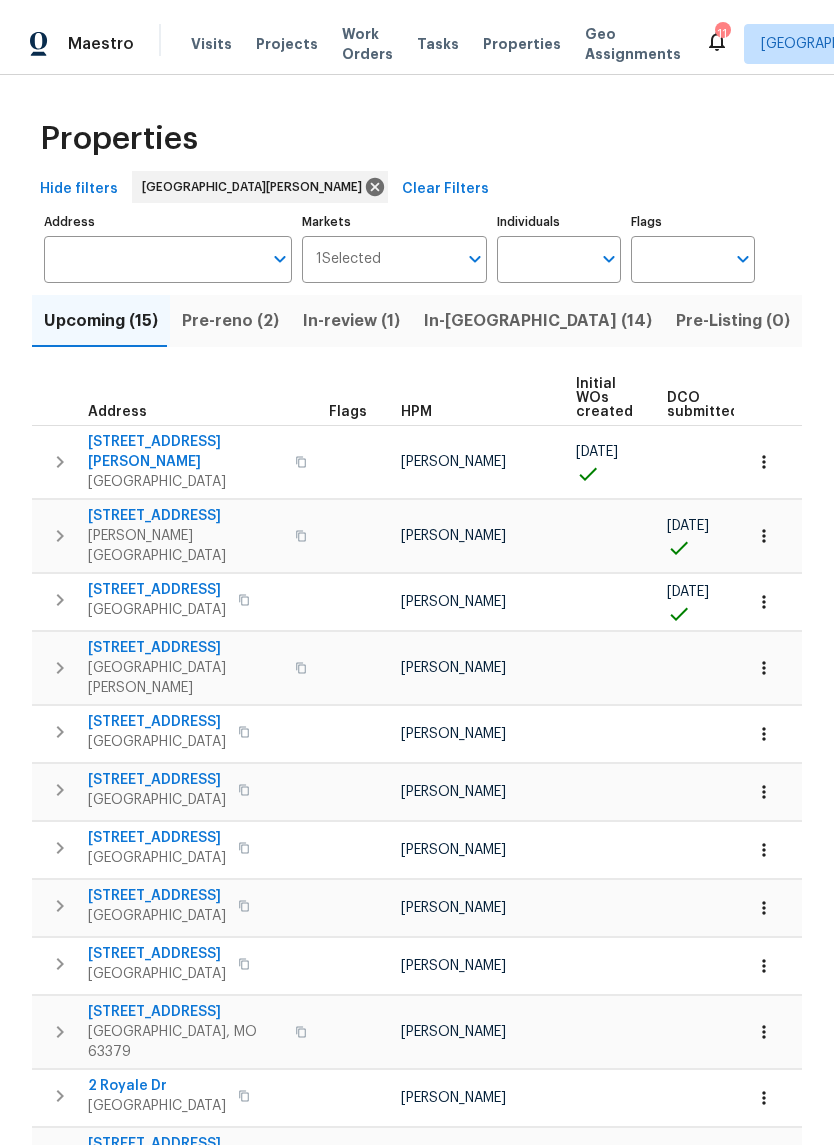 scroll, scrollTop: 0, scrollLeft: 0, axis: both 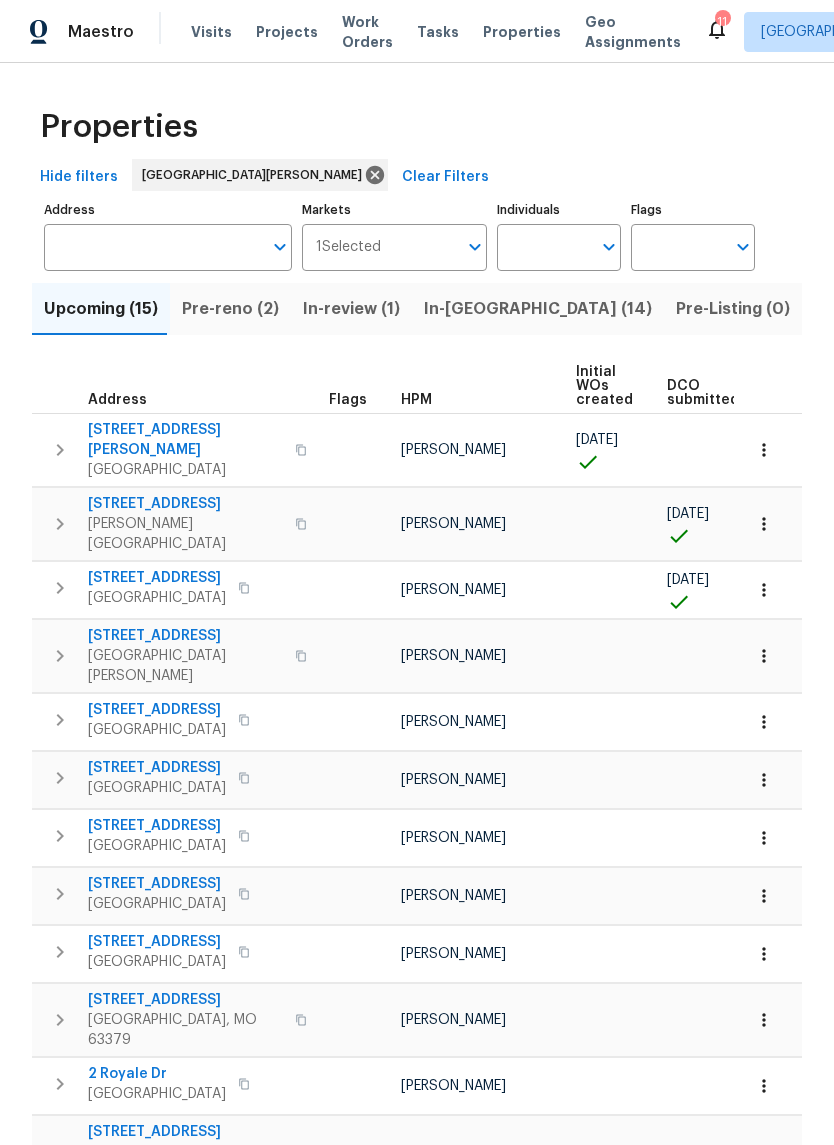 click on "Resale (15)" at bounding box center (966, 309) 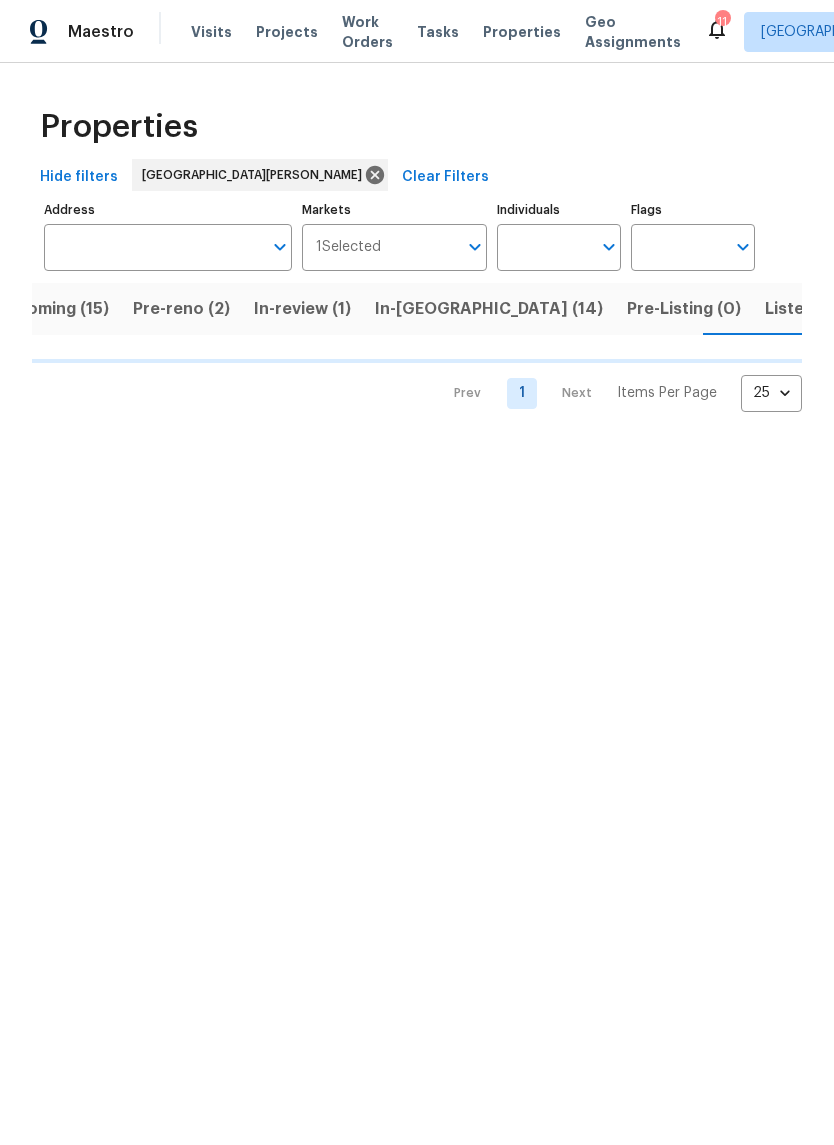 scroll, scrollTop: 0, scrollLeft: 55, axis: horizontal 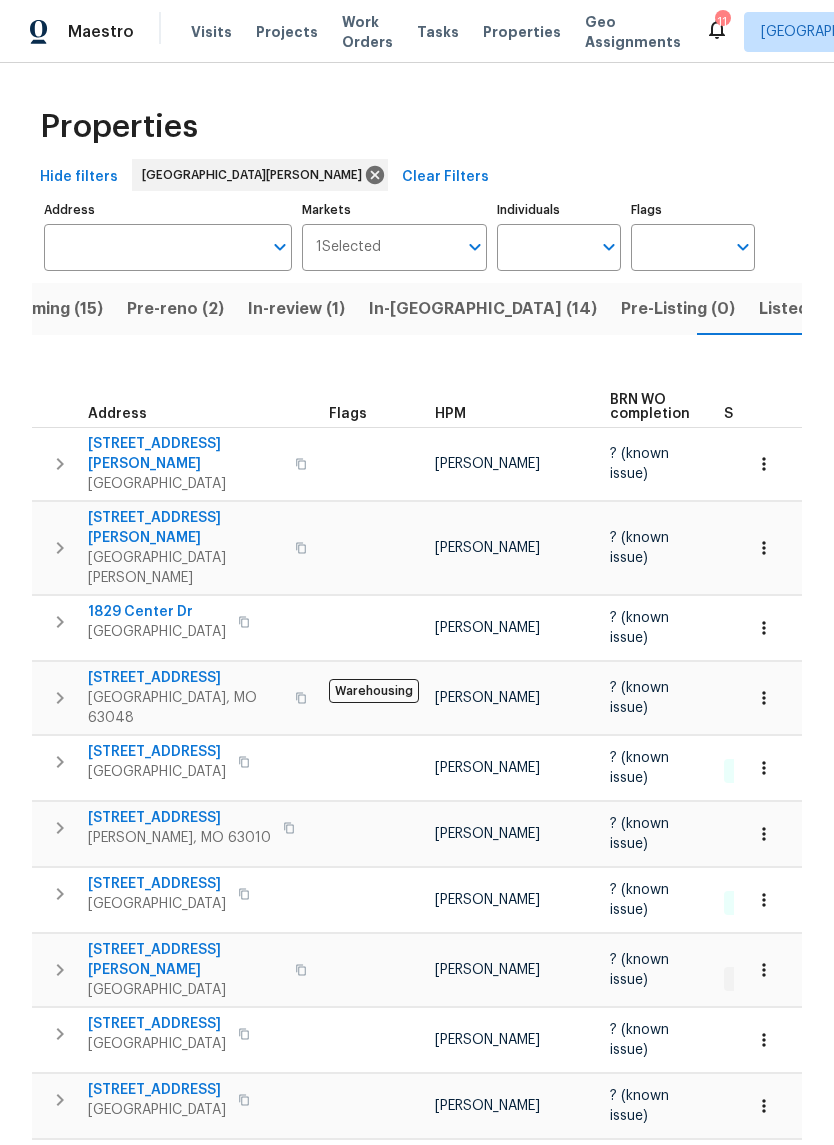 click on "In-reno (14)" at bounding box center [483, 309] 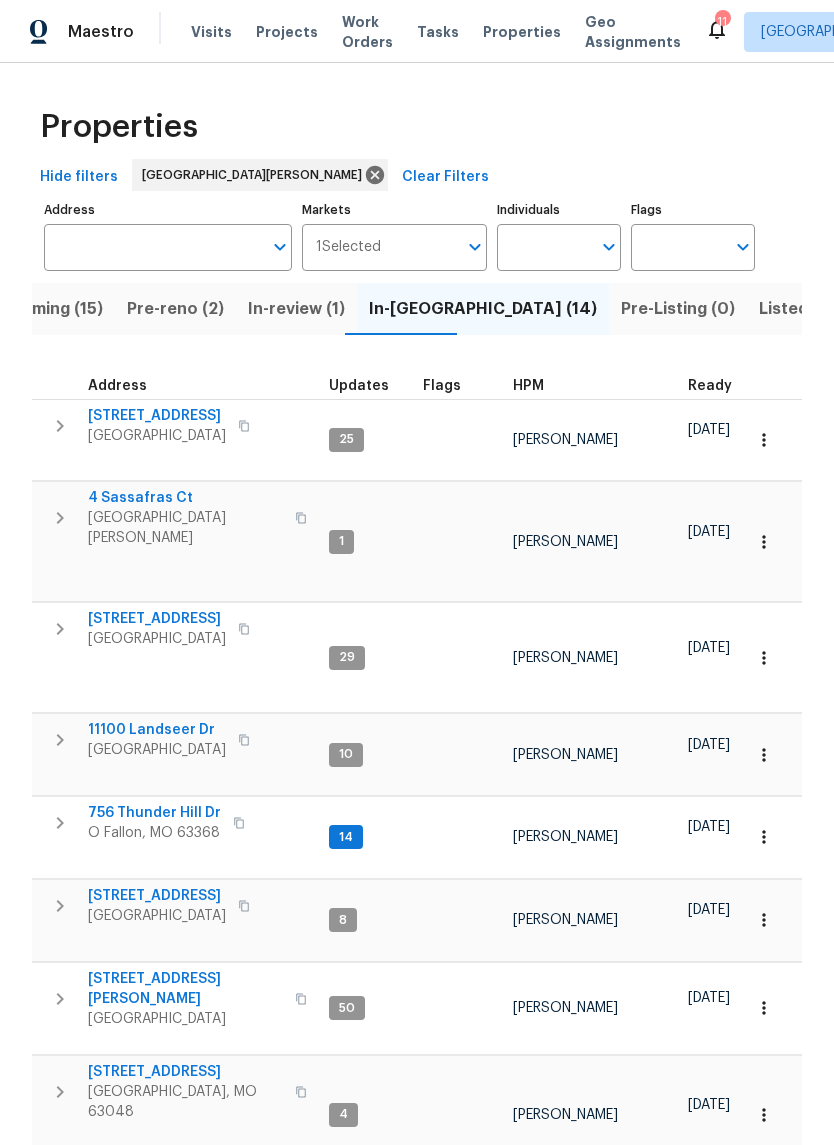 click on "HPM" at bounding box center (528, 386) 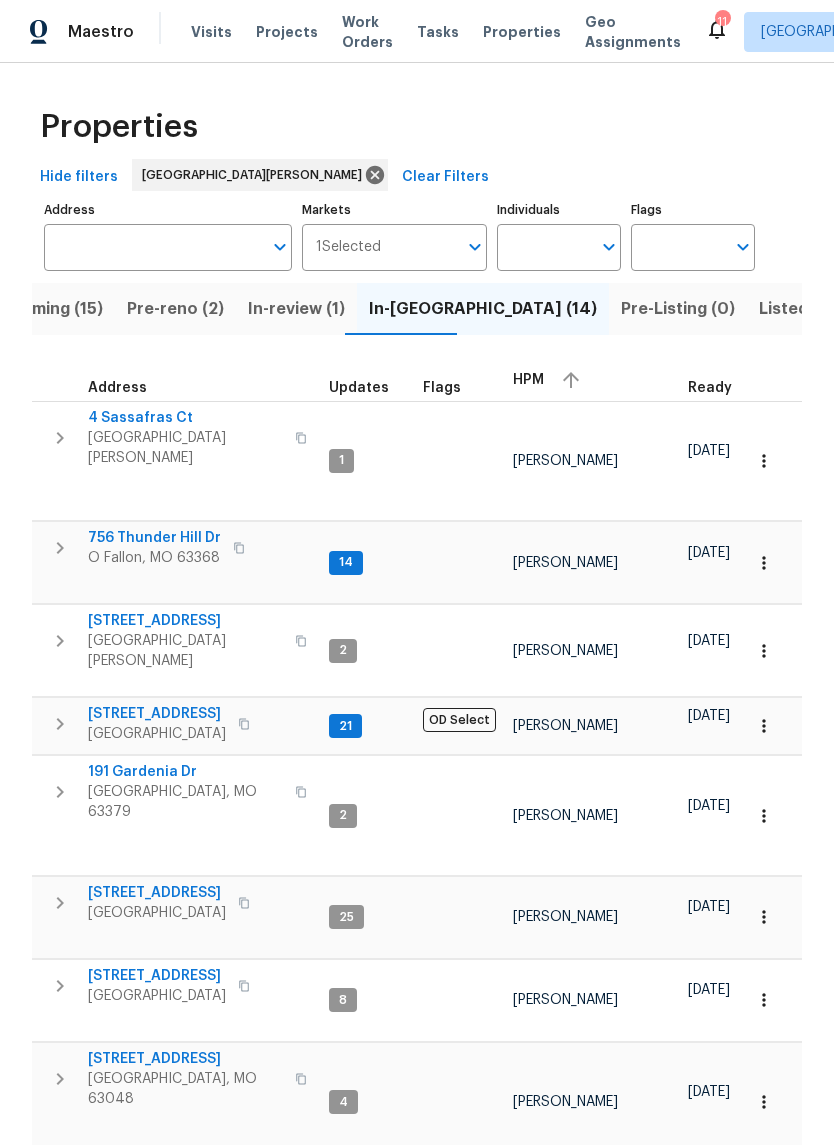 click on "HPM" at bounding box center (592, 380) 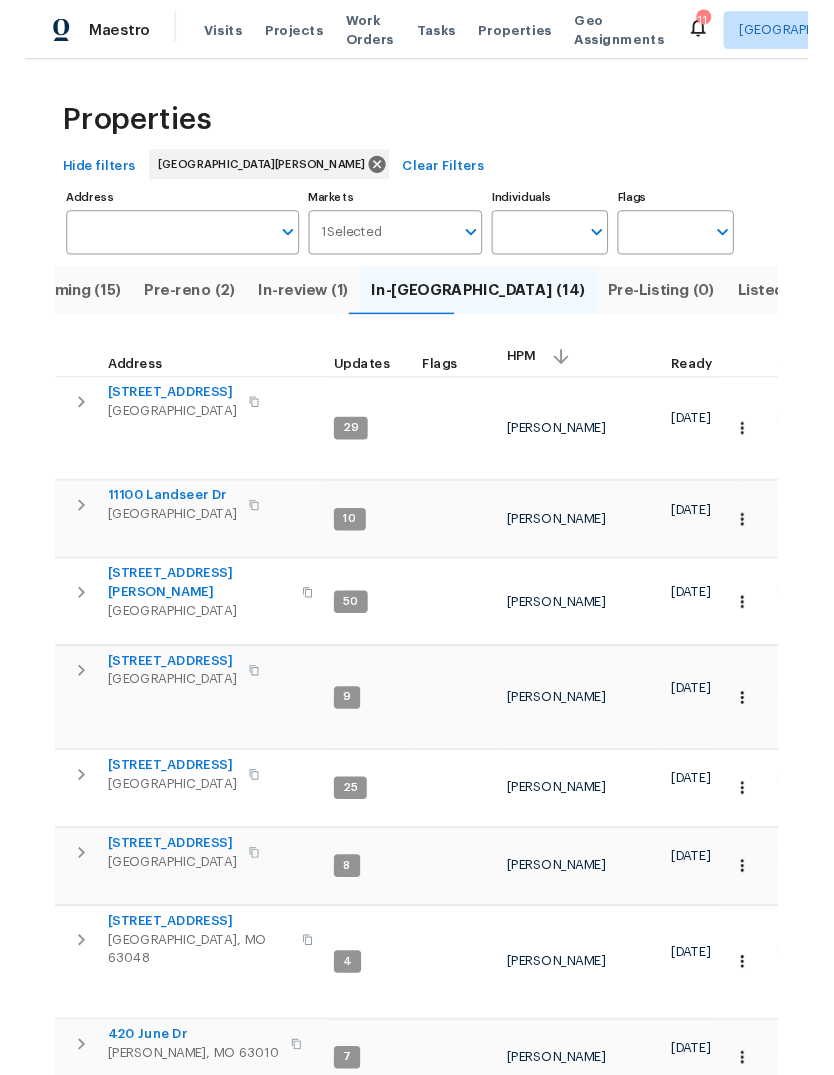 scroll, scrollTop: 0, scrollLeft: 0, axis: both 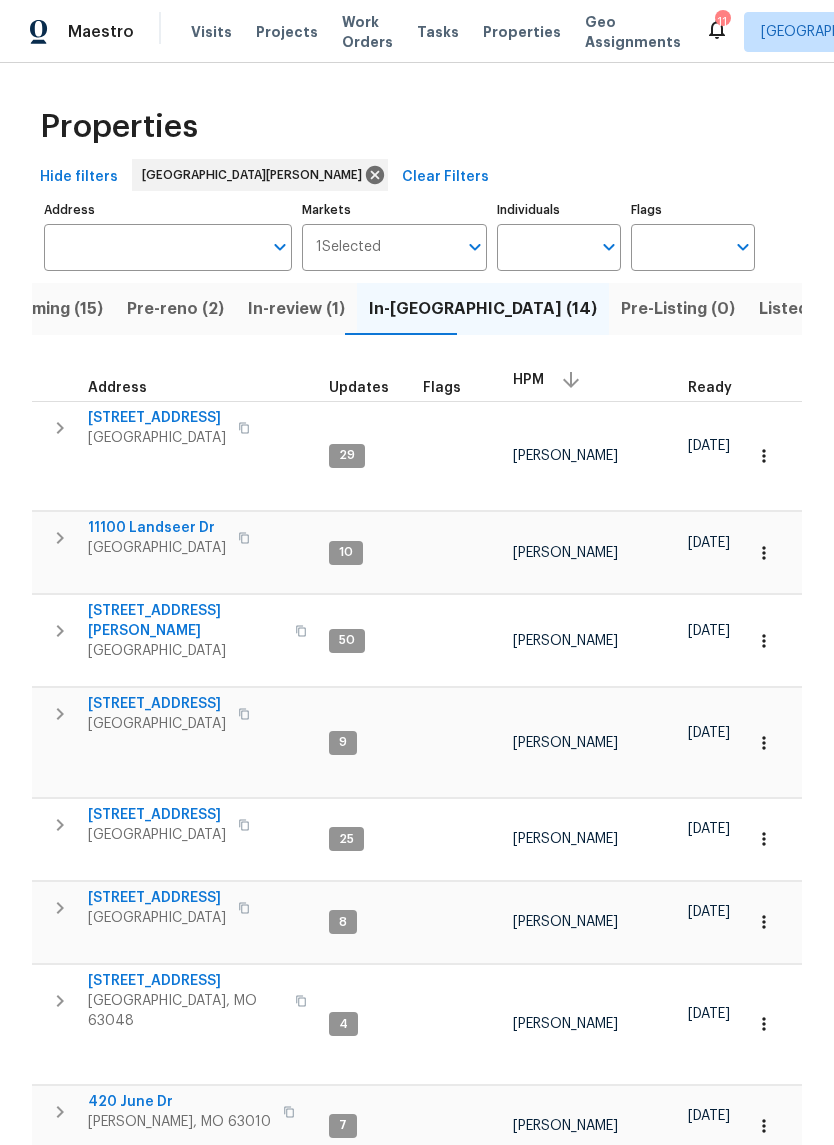 click on "Pre-reno (2)" at bounding box center (175, 309) 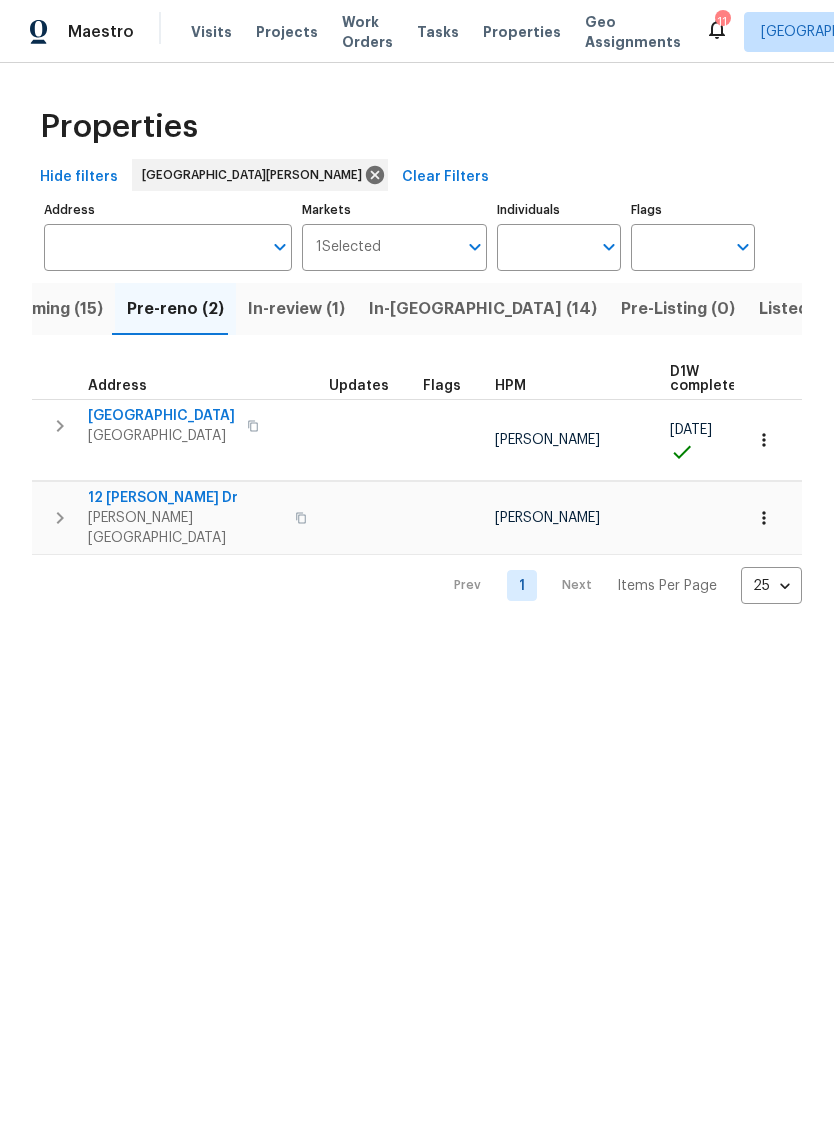 click on "Saint Louis, MO 63123" at bounding box center (161, 436) 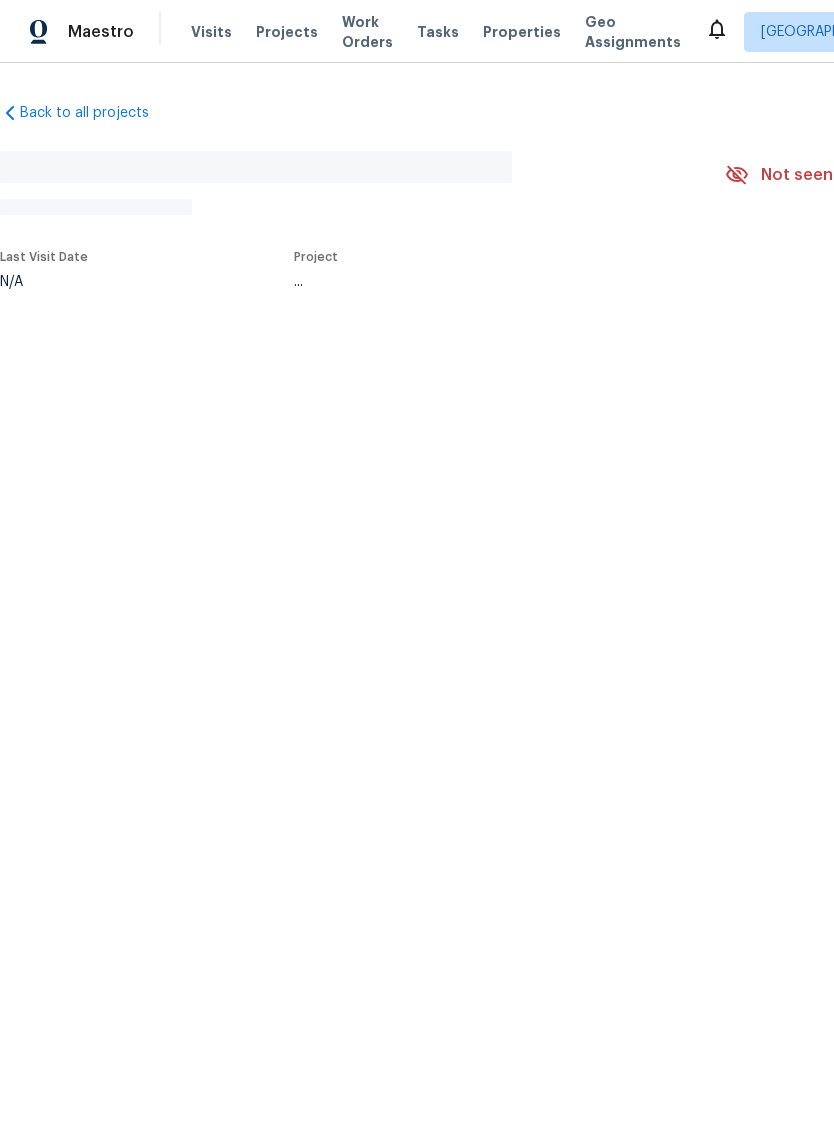 scroll, scrollTop: 0, scrollLeft: 0, axis: both 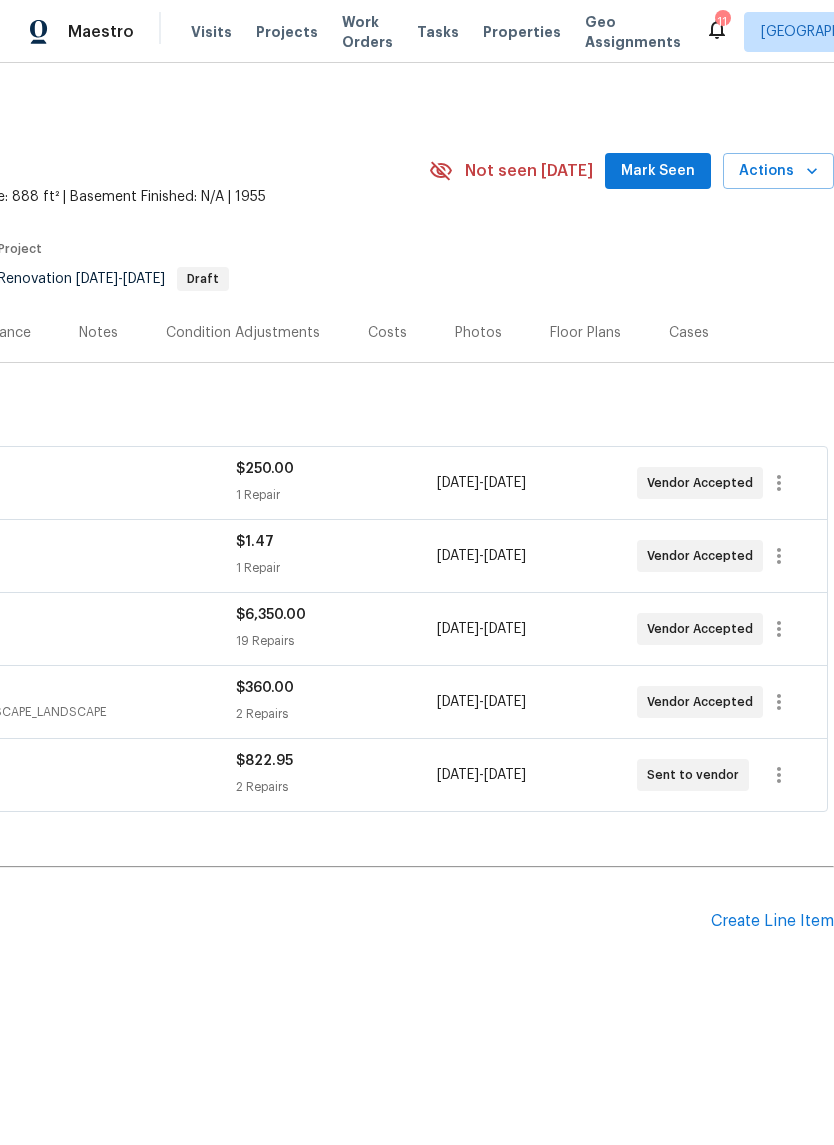click on "Mark Seen" at bounding box center [658, 171] 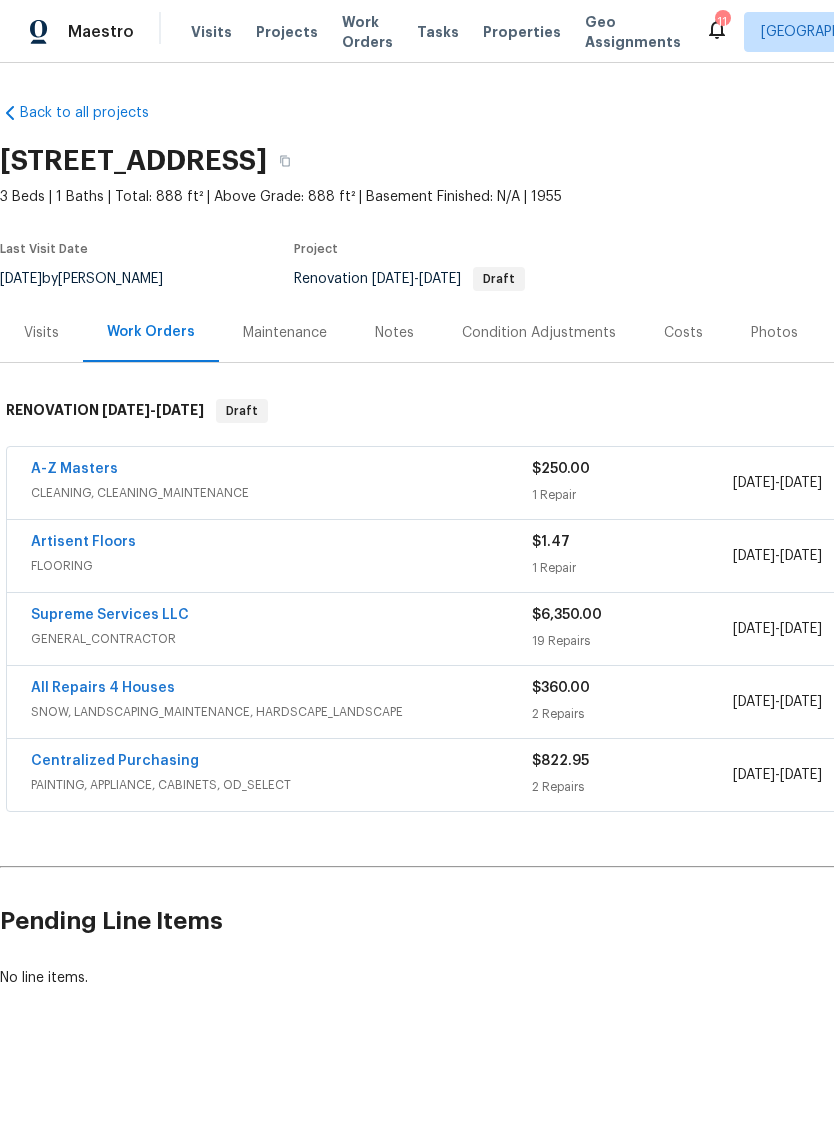 scroll, scrollTop: 0, scrollLeft: 0, axis: both 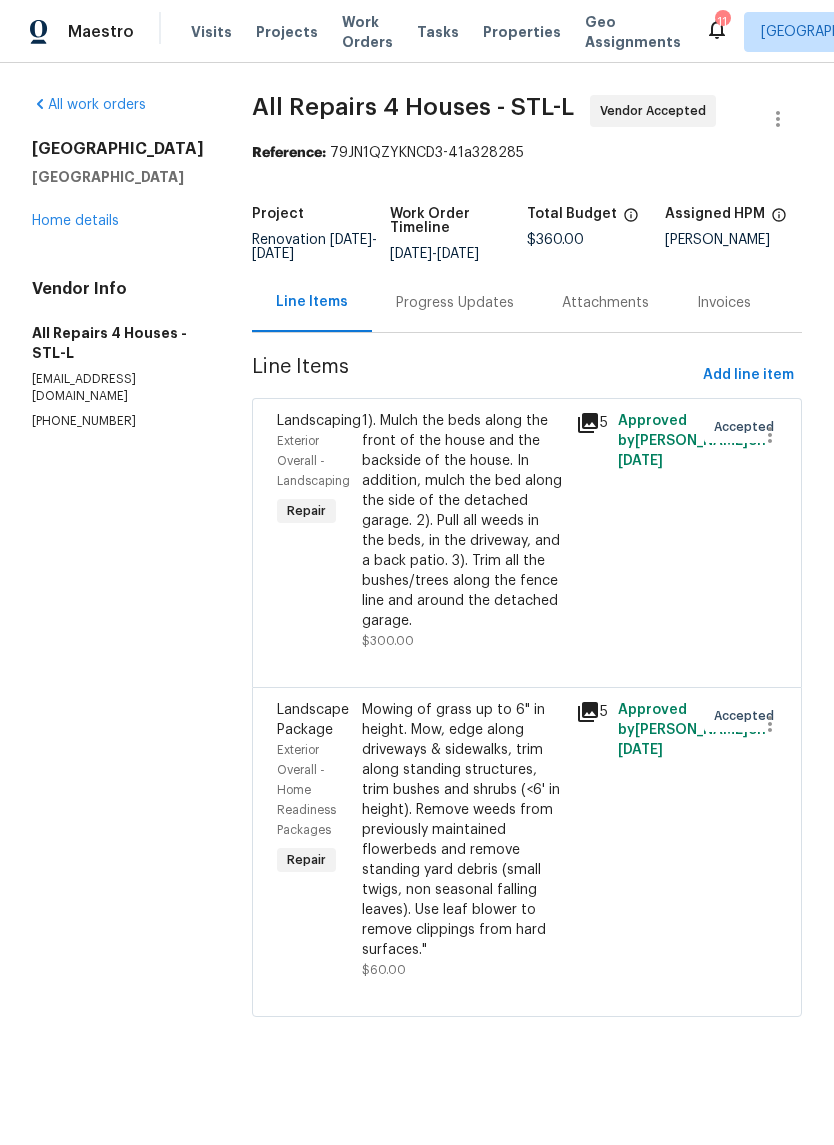 click 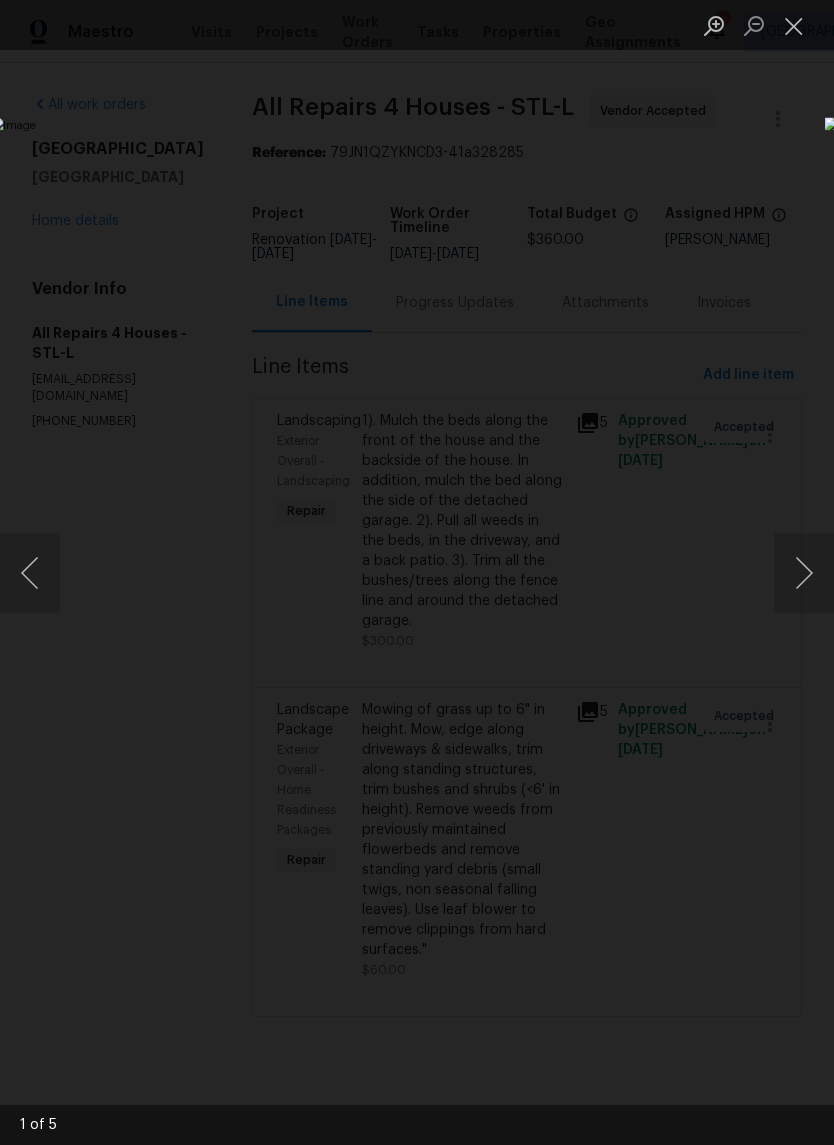 click at bounding box center [804, 573] 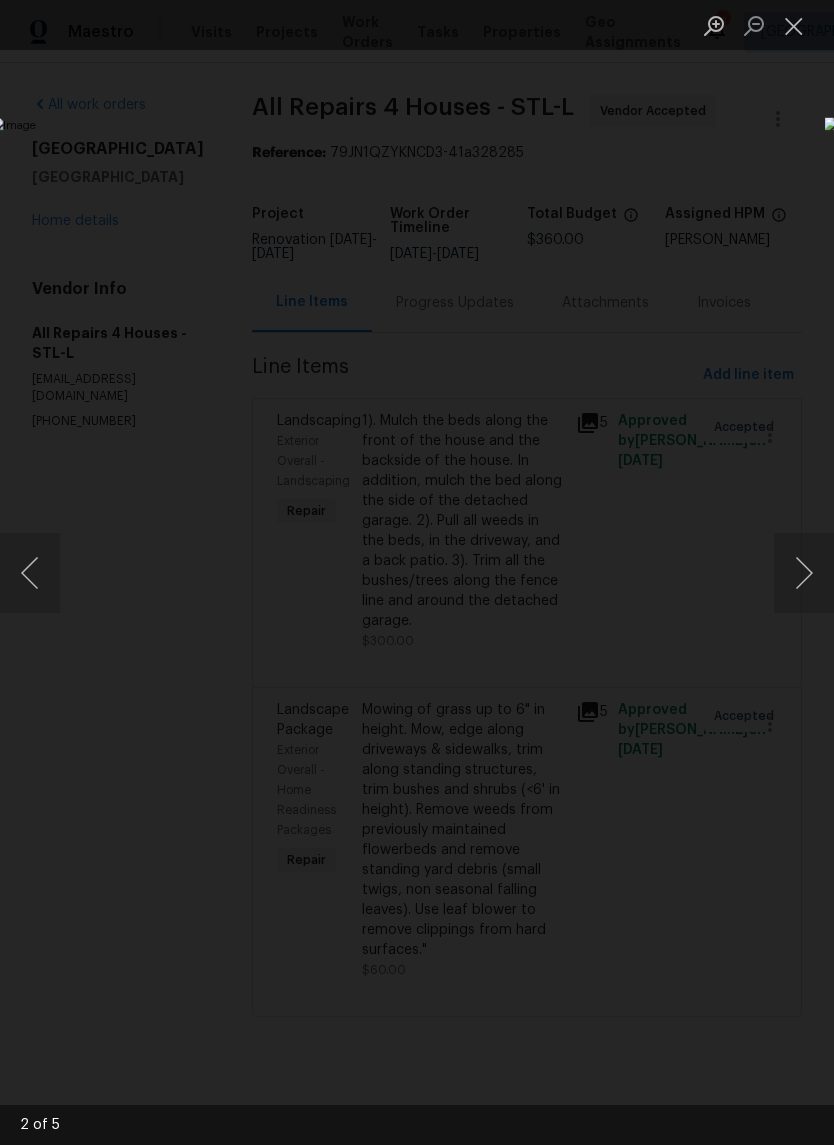 click at bounding box center [804, 573] 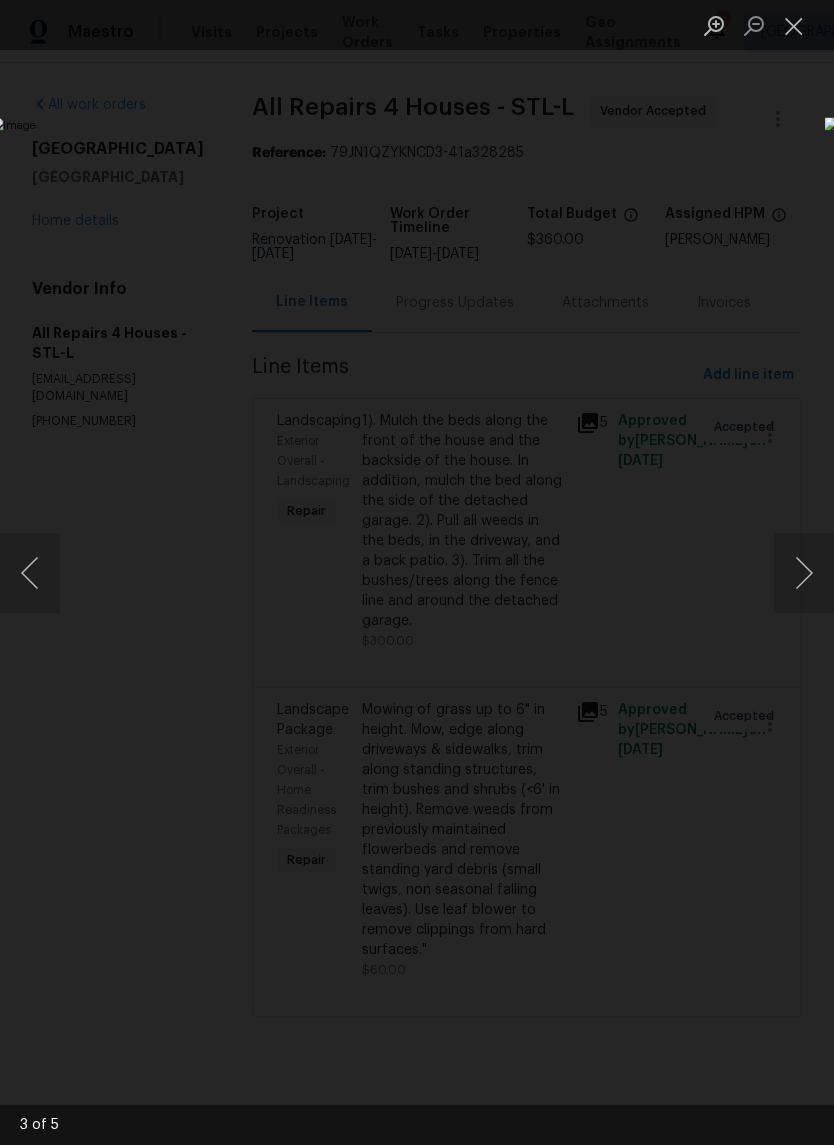 click at bounding box center [804, 573] 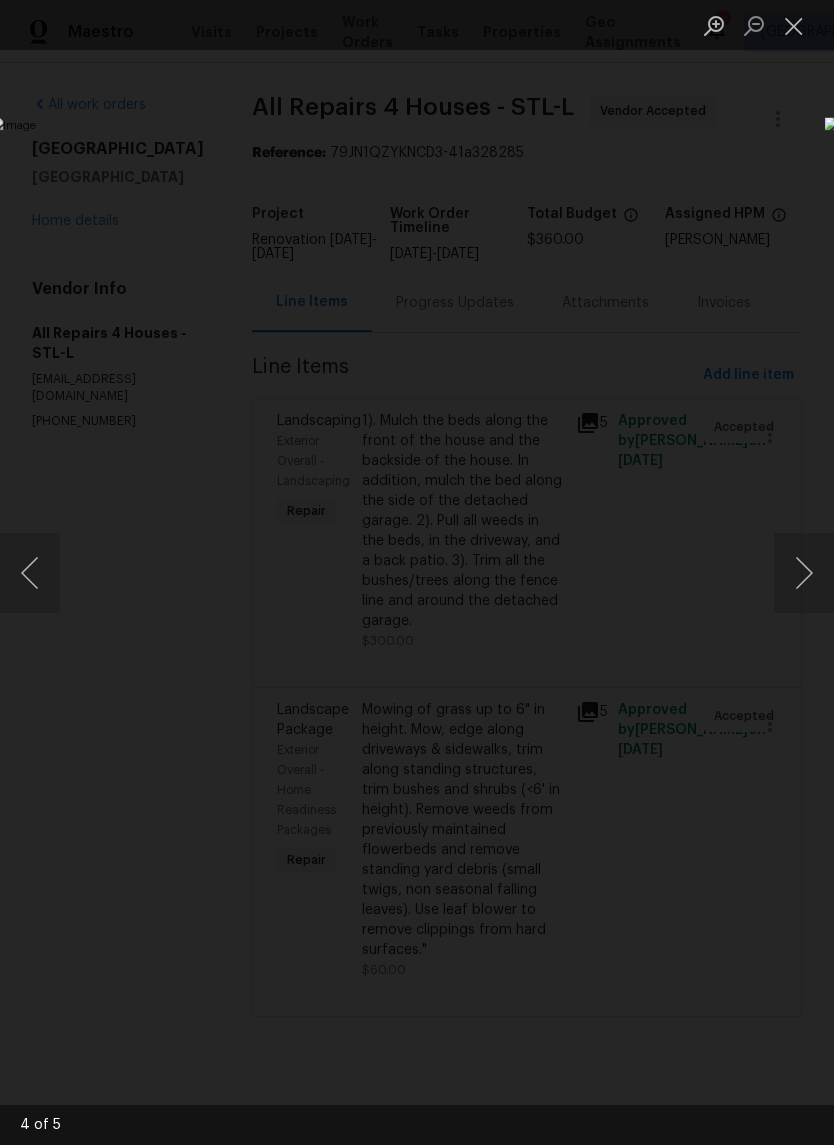 click at bounding box center [804, 573] 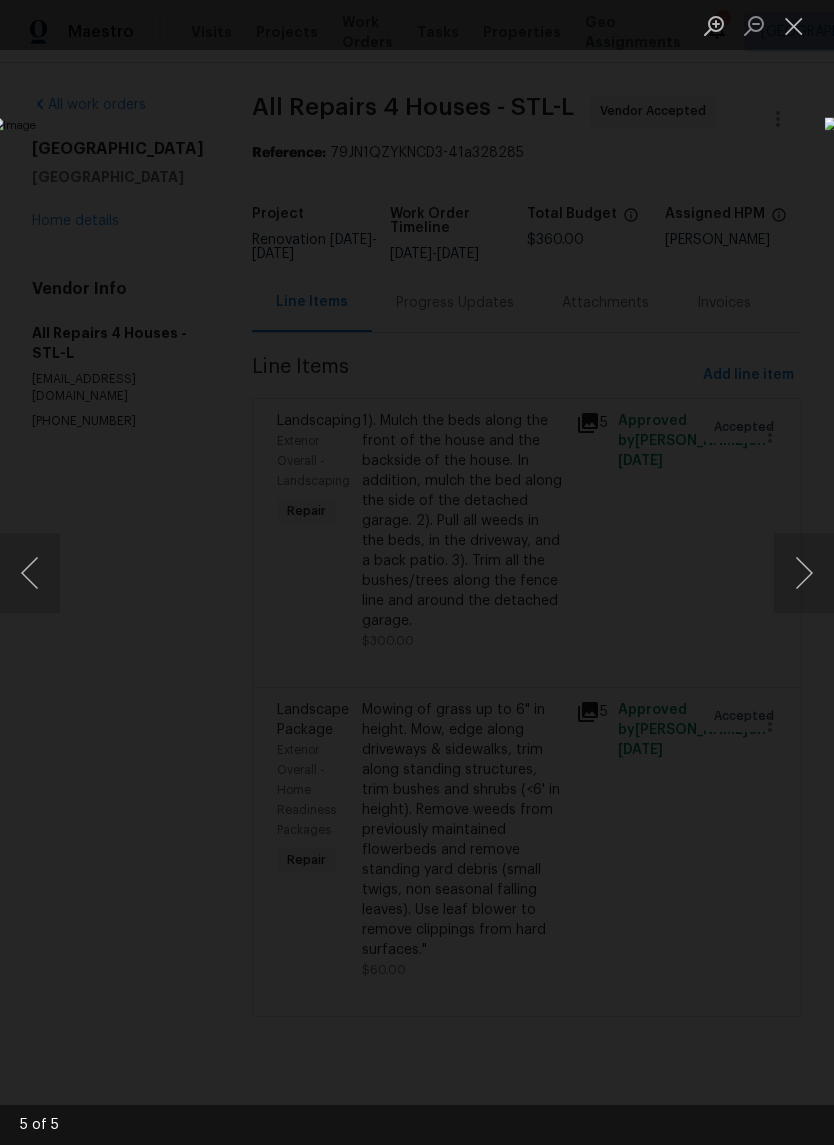 click at bounding box center [794, 25] 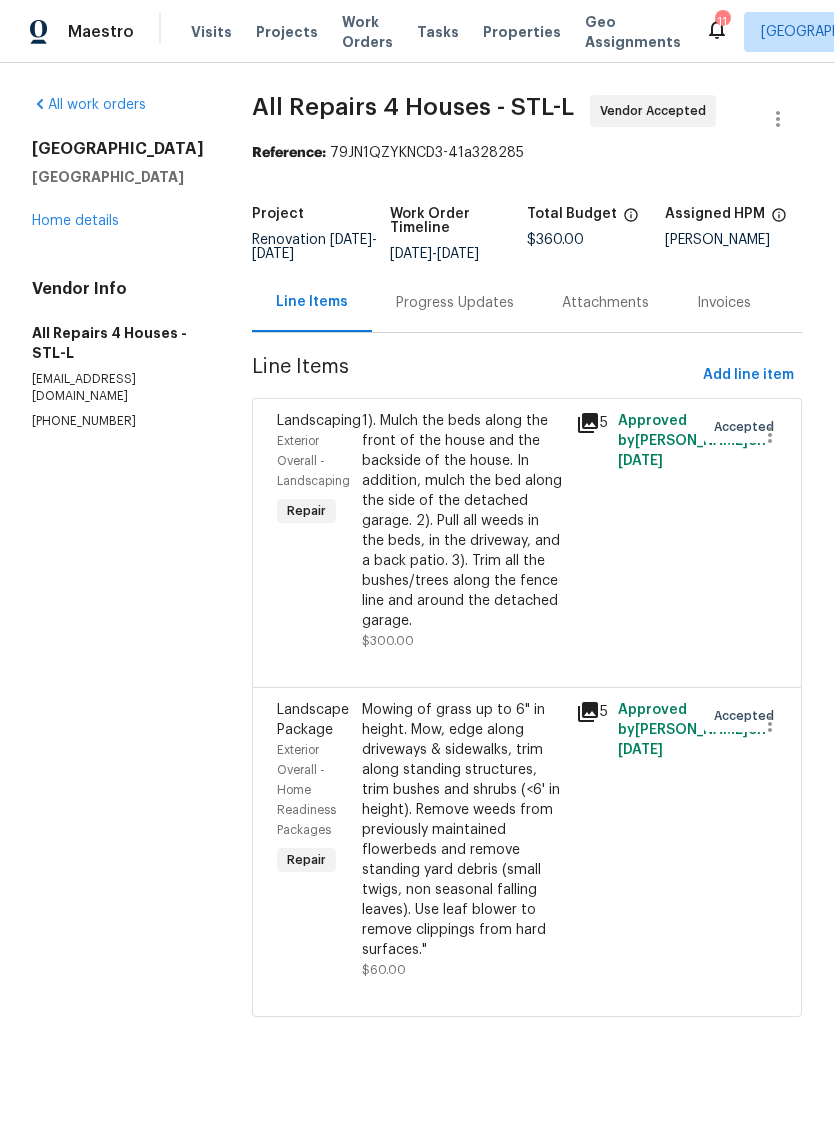 click on "Home details" at bounding box center [75, 221] 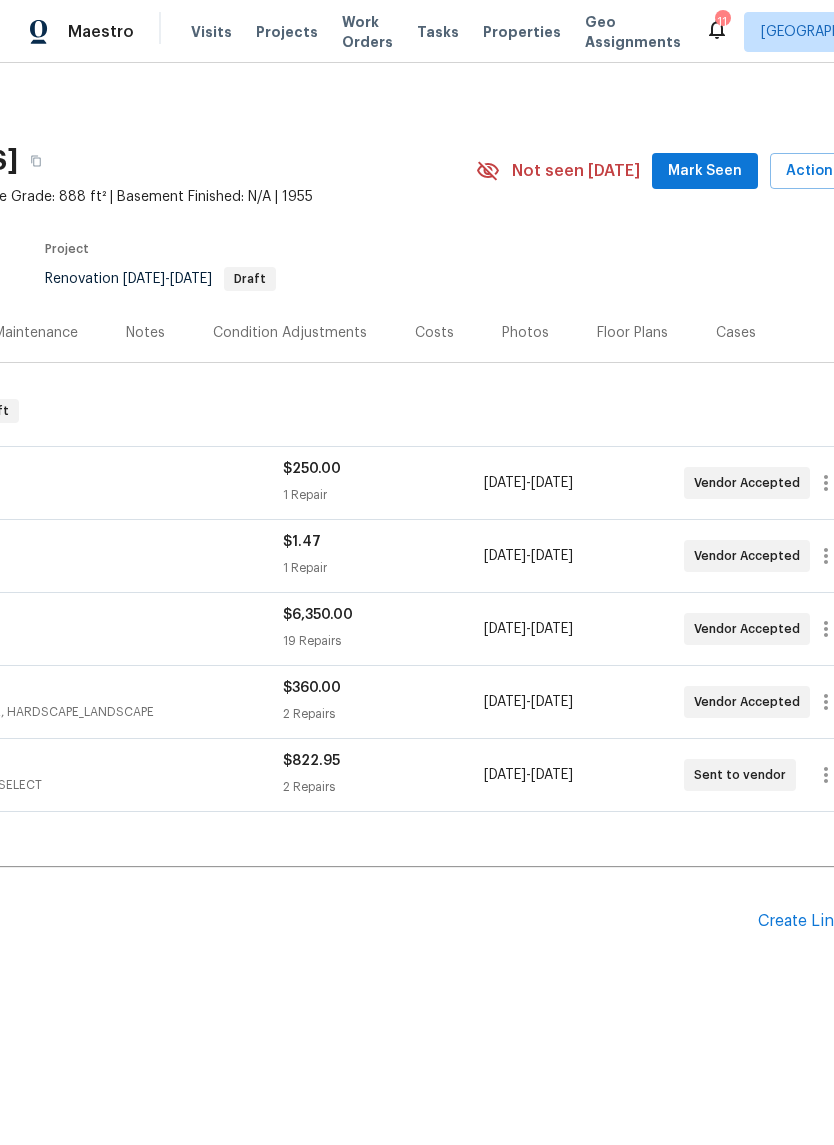 scroll, scrollTop: 0, scrollLeft: 284, axis: horizontal 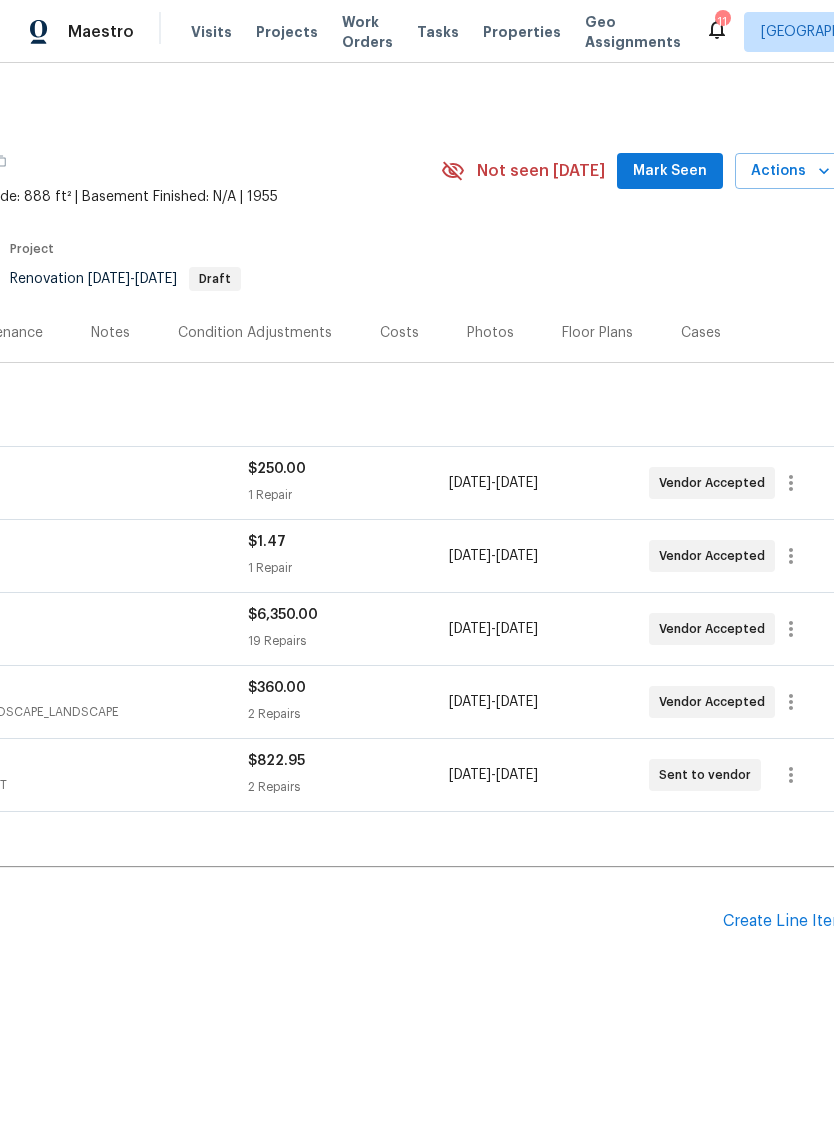 click on "Mark Seen" at bounding box center [670, 171] 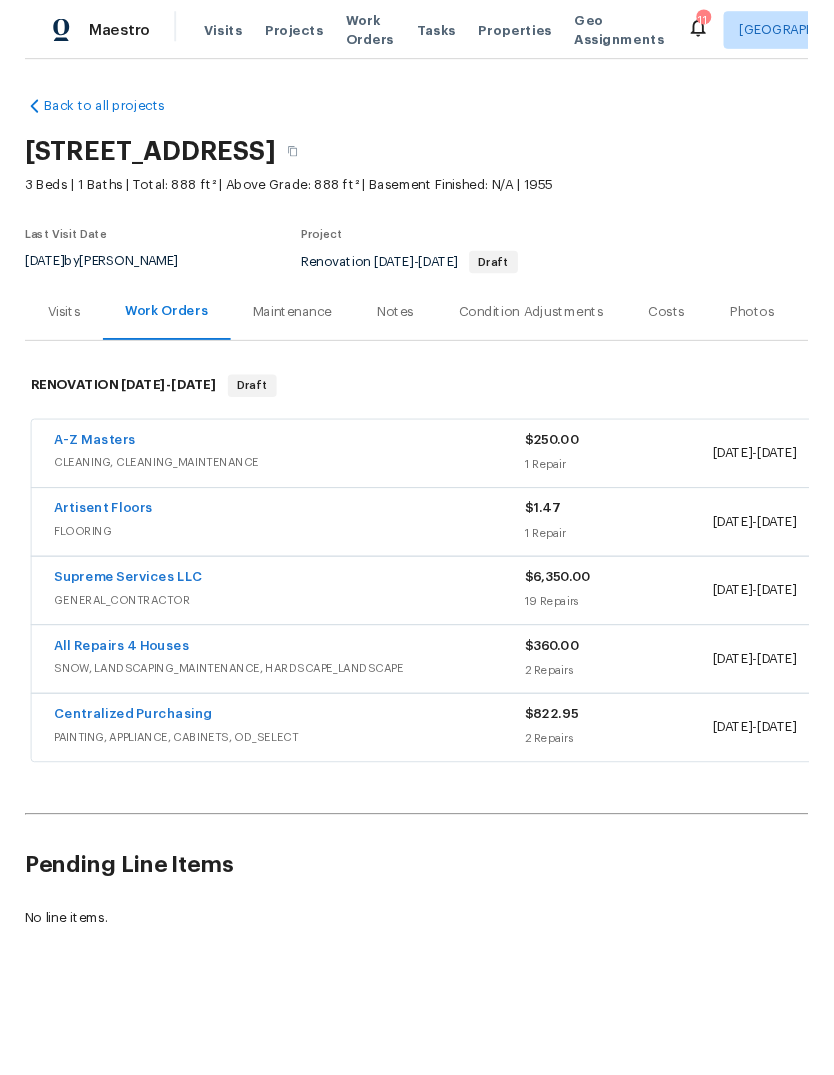 scroll, scrollTop: 0, scrollLeft: 0, axis: both 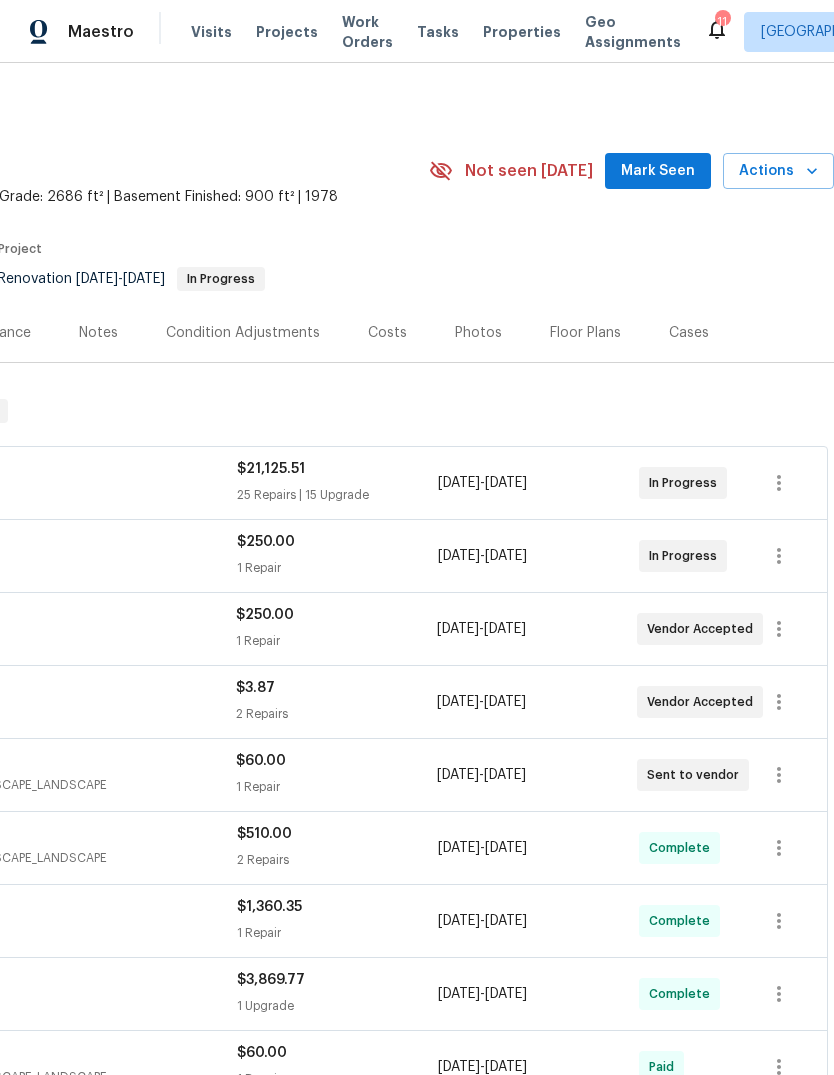 click on "Mark Seen" at bounding box center [658, 171] 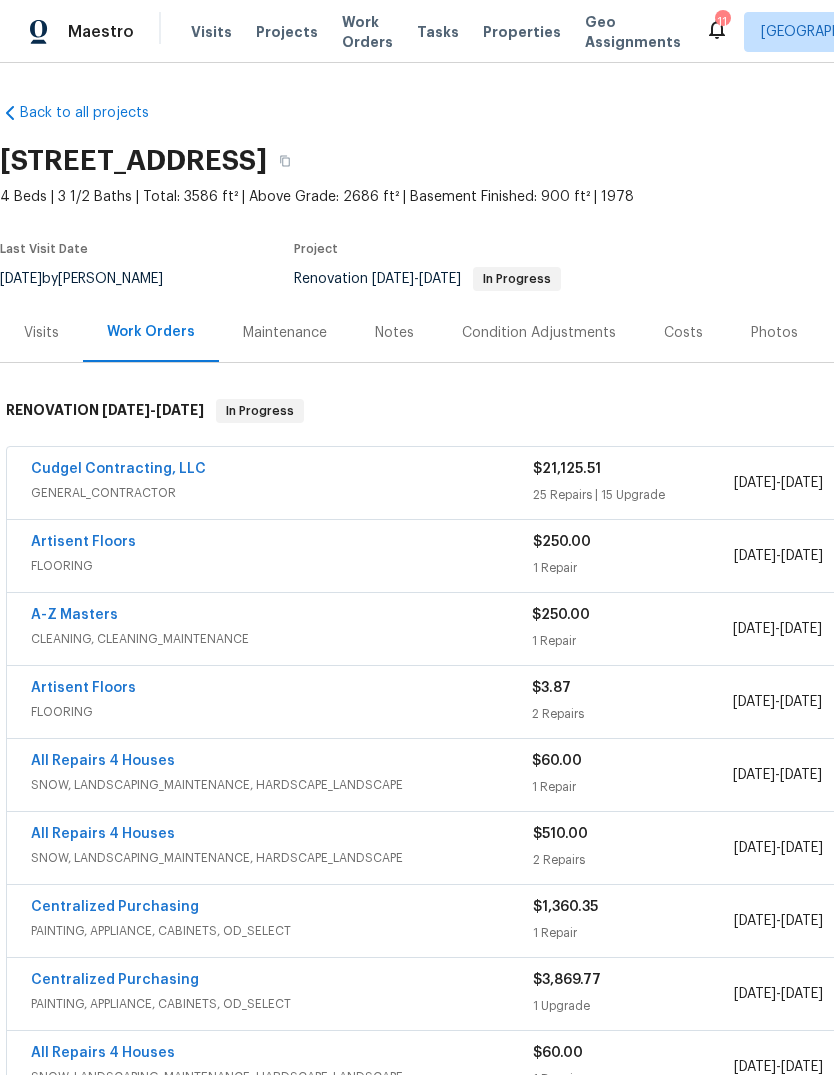 scroll, scrollTop: 0, scrollLeft: 0, axis: both 